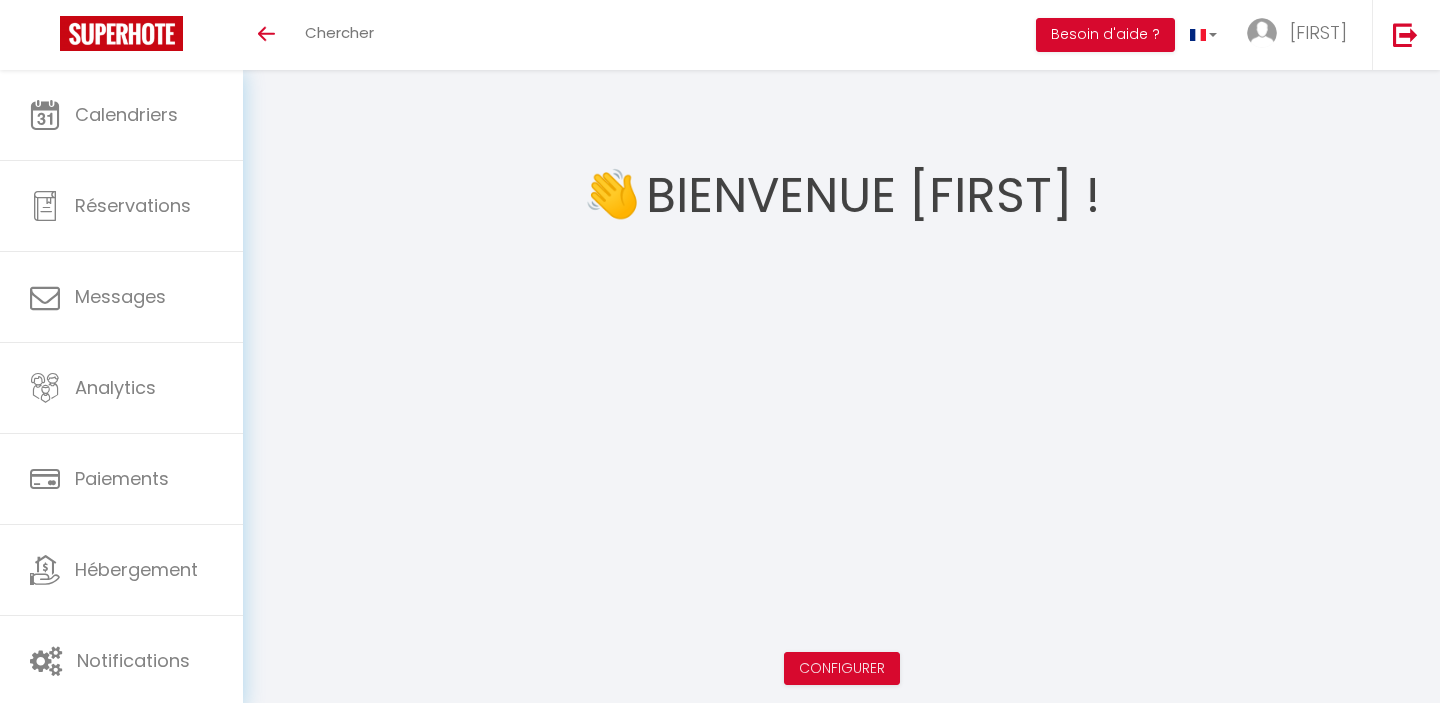 scroll, scrollTop: 0, scrollLeft: 0, axis: both 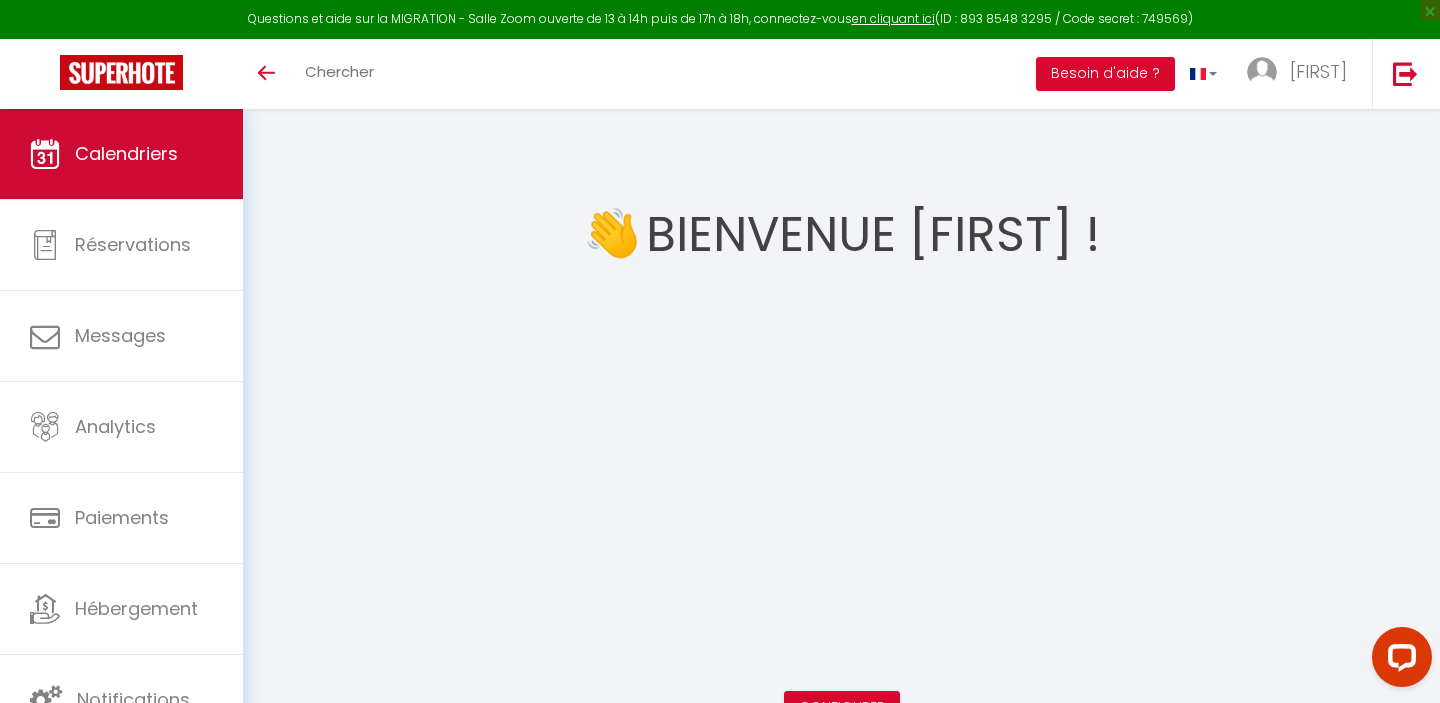 click on "Calendriers" at bounding box center (126, 153) 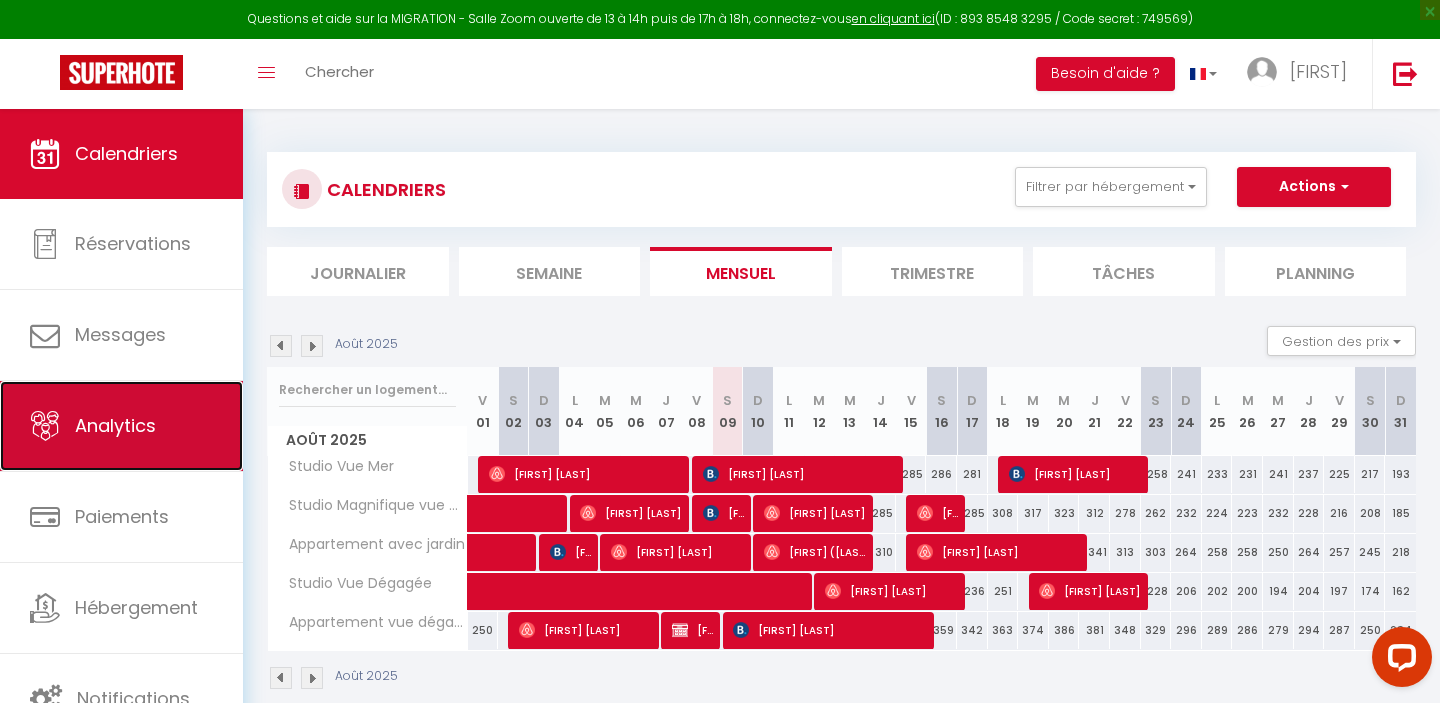 click on "Analytics" at bounding box center (121, 426) 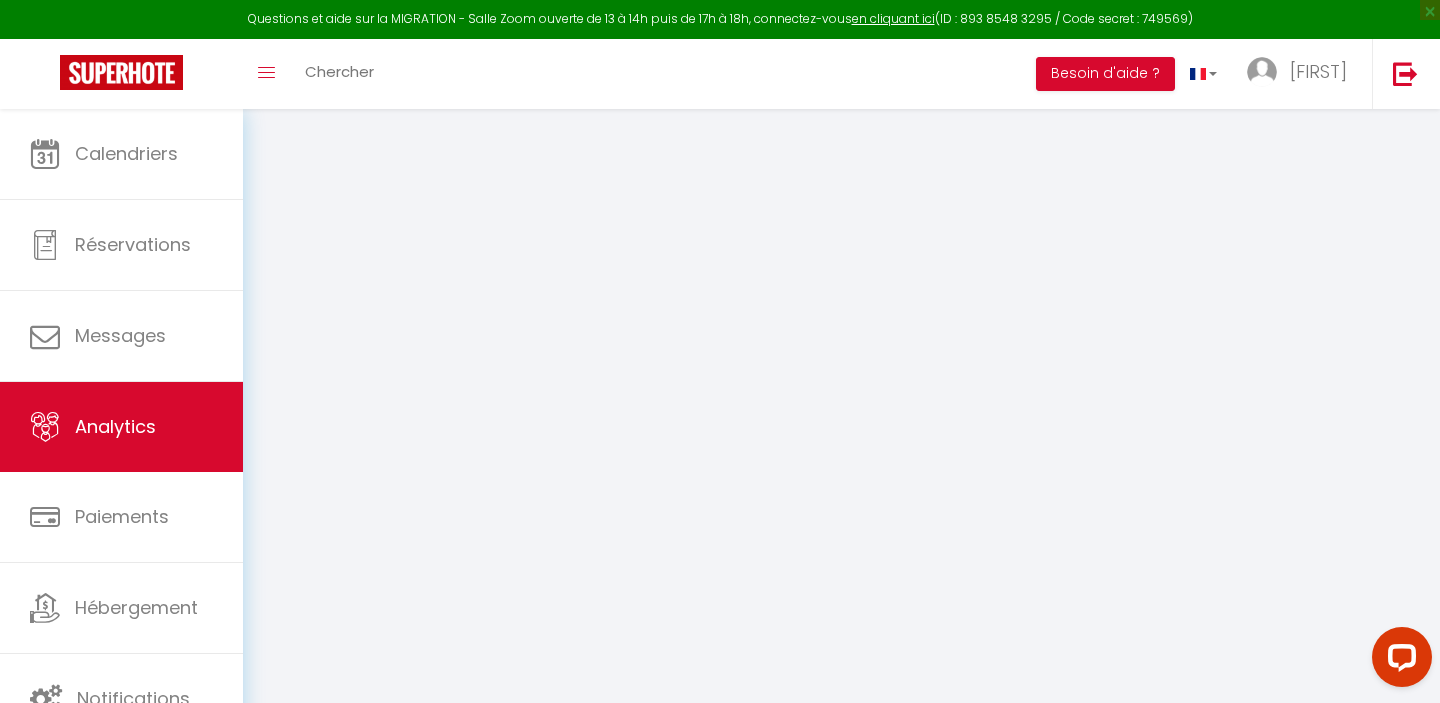 select on "2025" 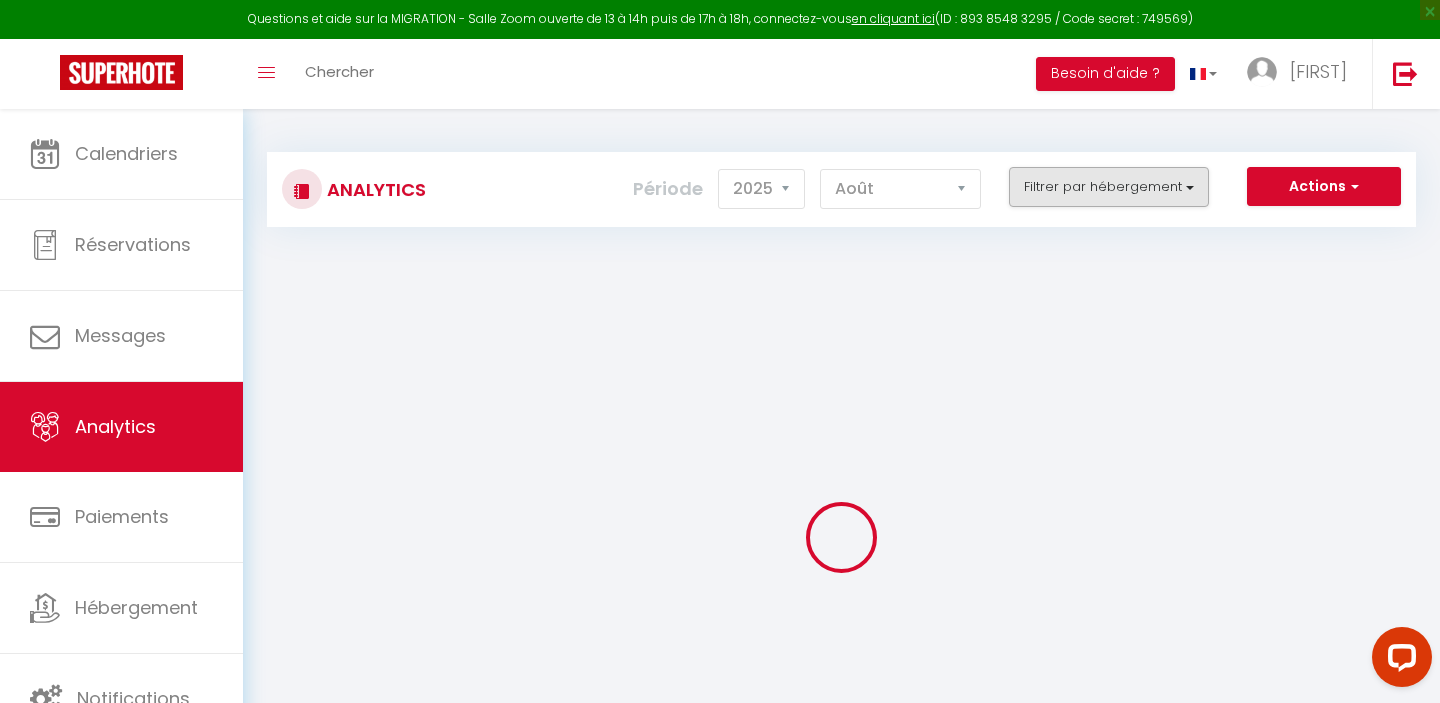 checkbox on "false" 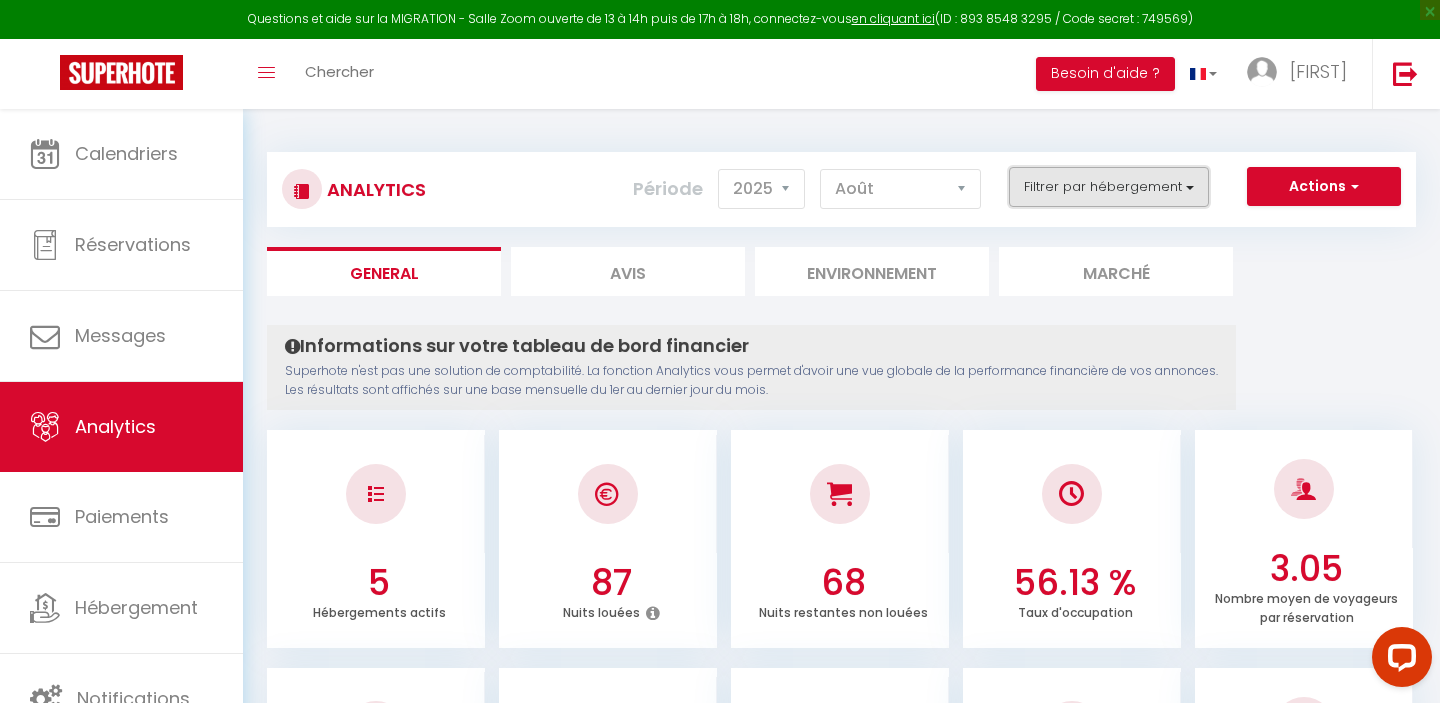 click on "Filtrer par hébergement" at bounding box center [1109, 187] 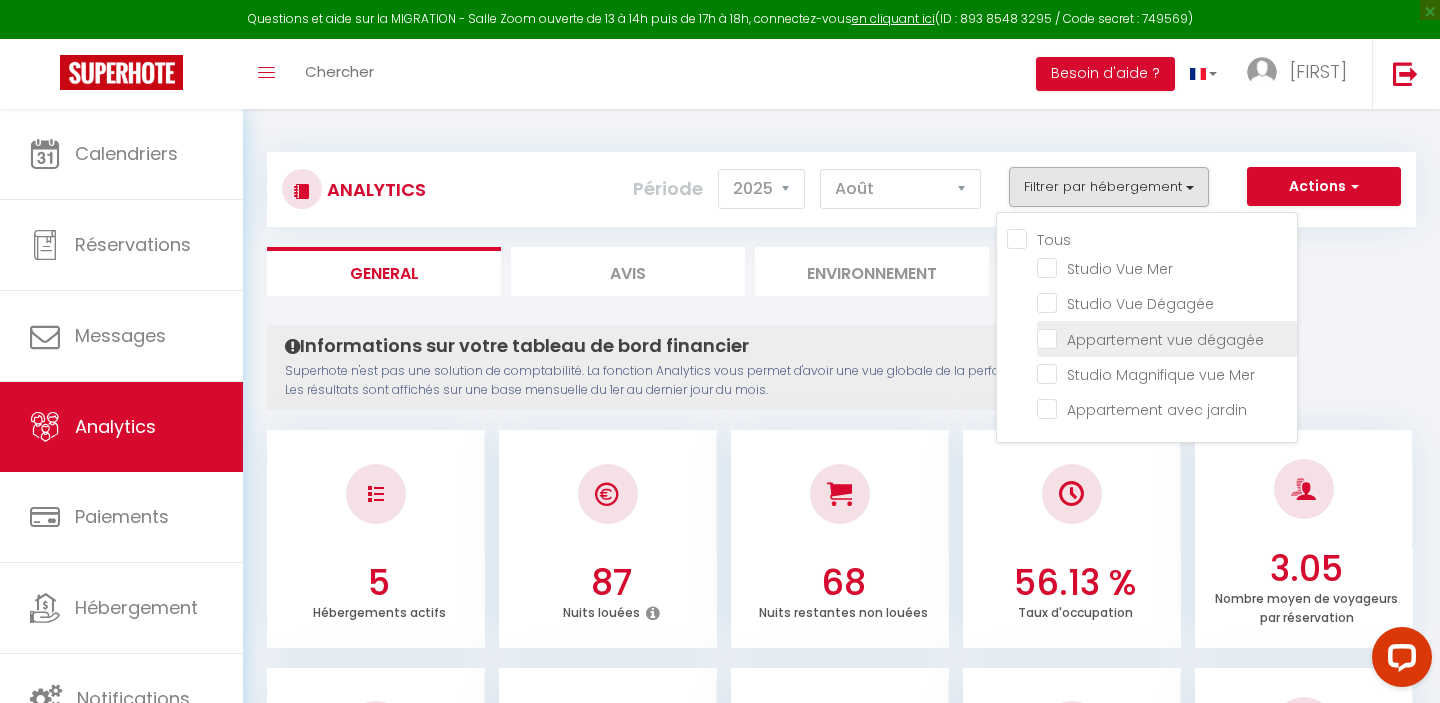click at bounding box center (1167, 337) 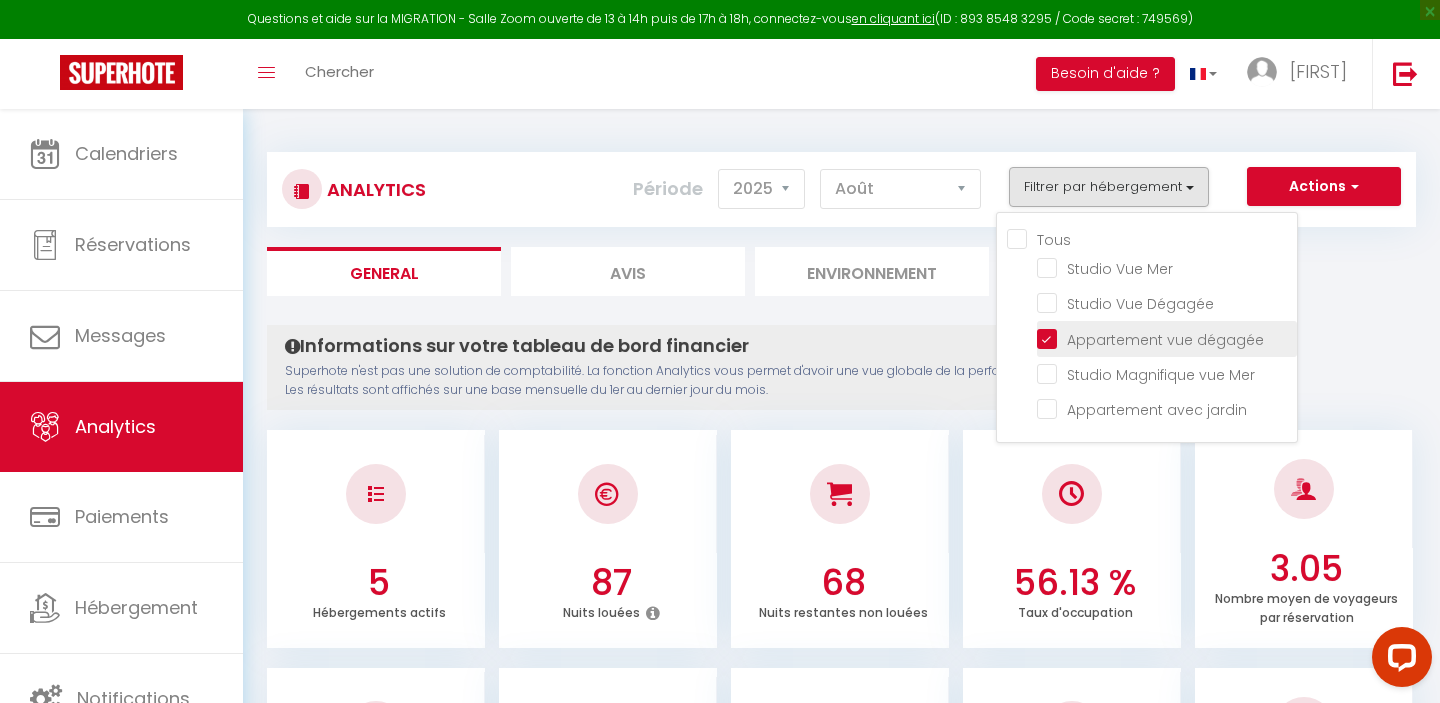 checkbox on "false" 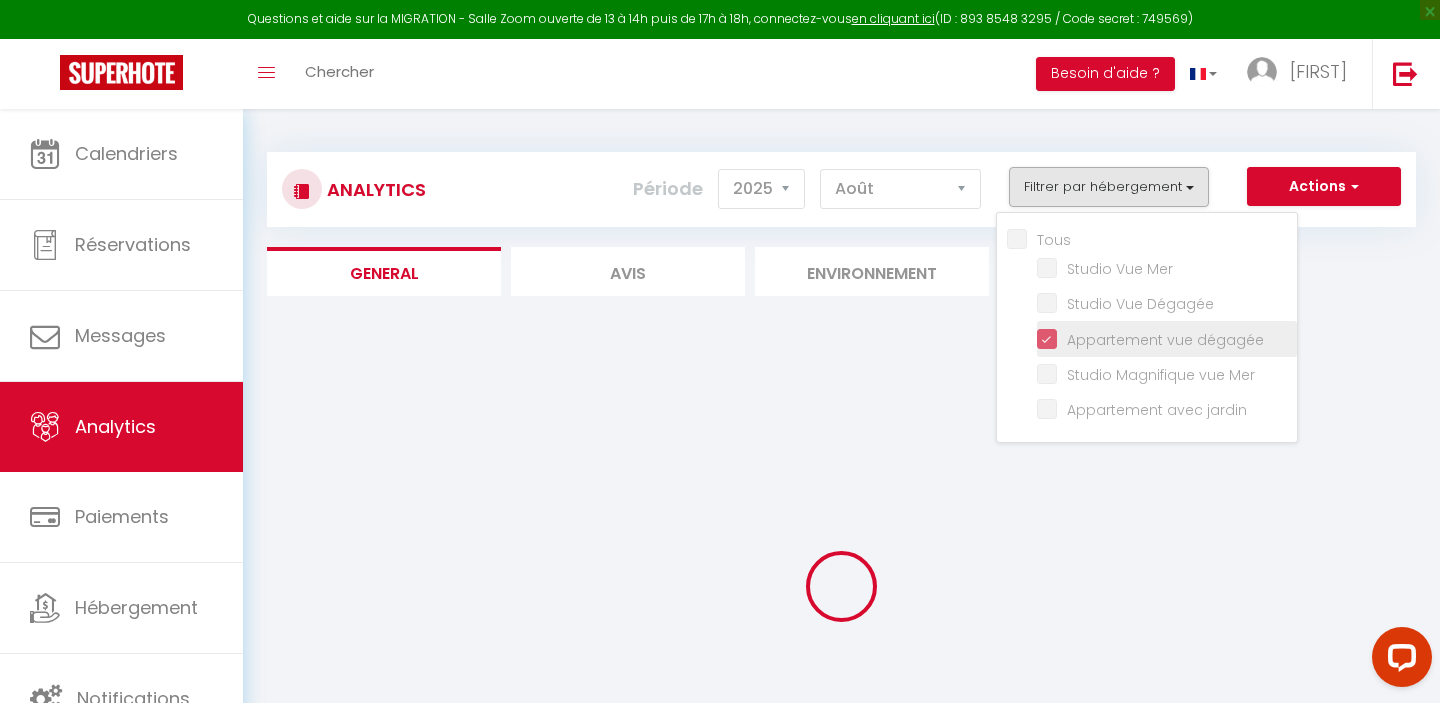 checkbox on "false" 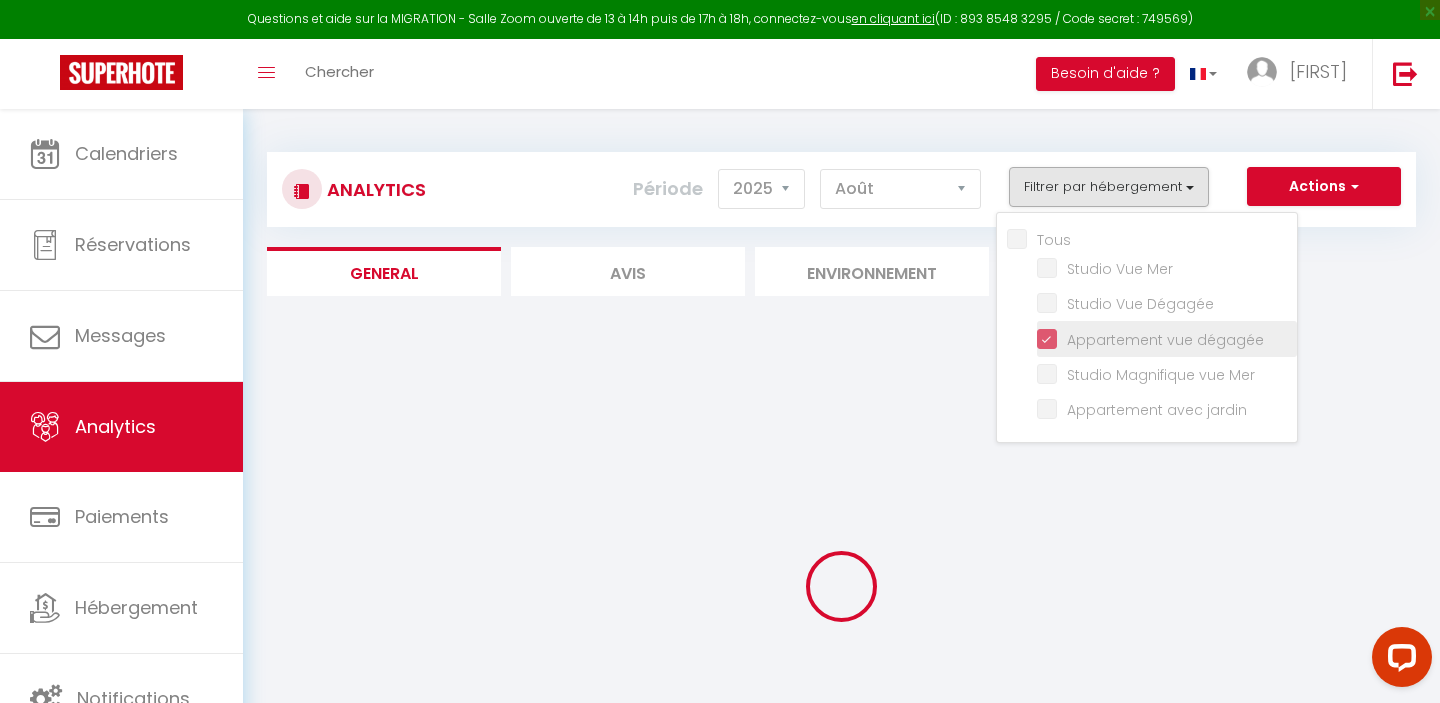 checkbox on "false" 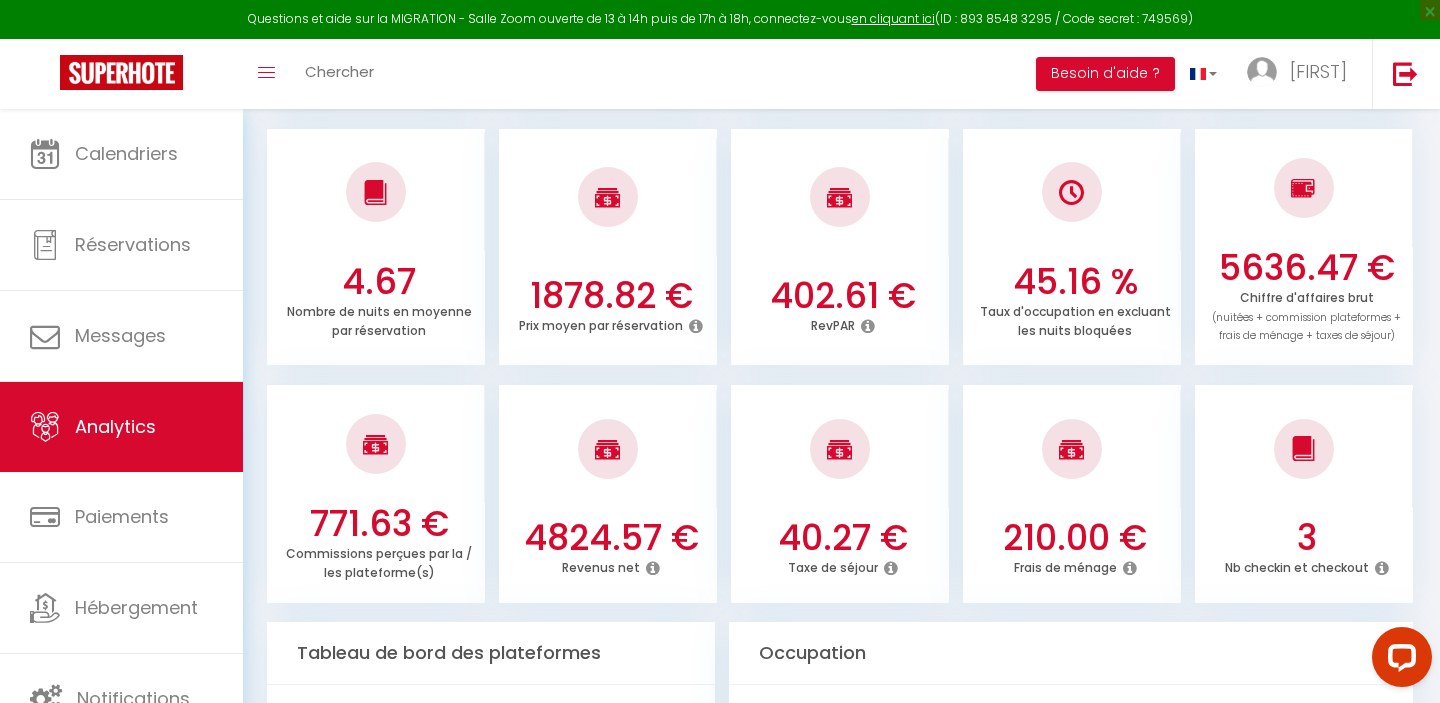scroll, scrollTop: 541, scrollLeft: 0, axis: vertical 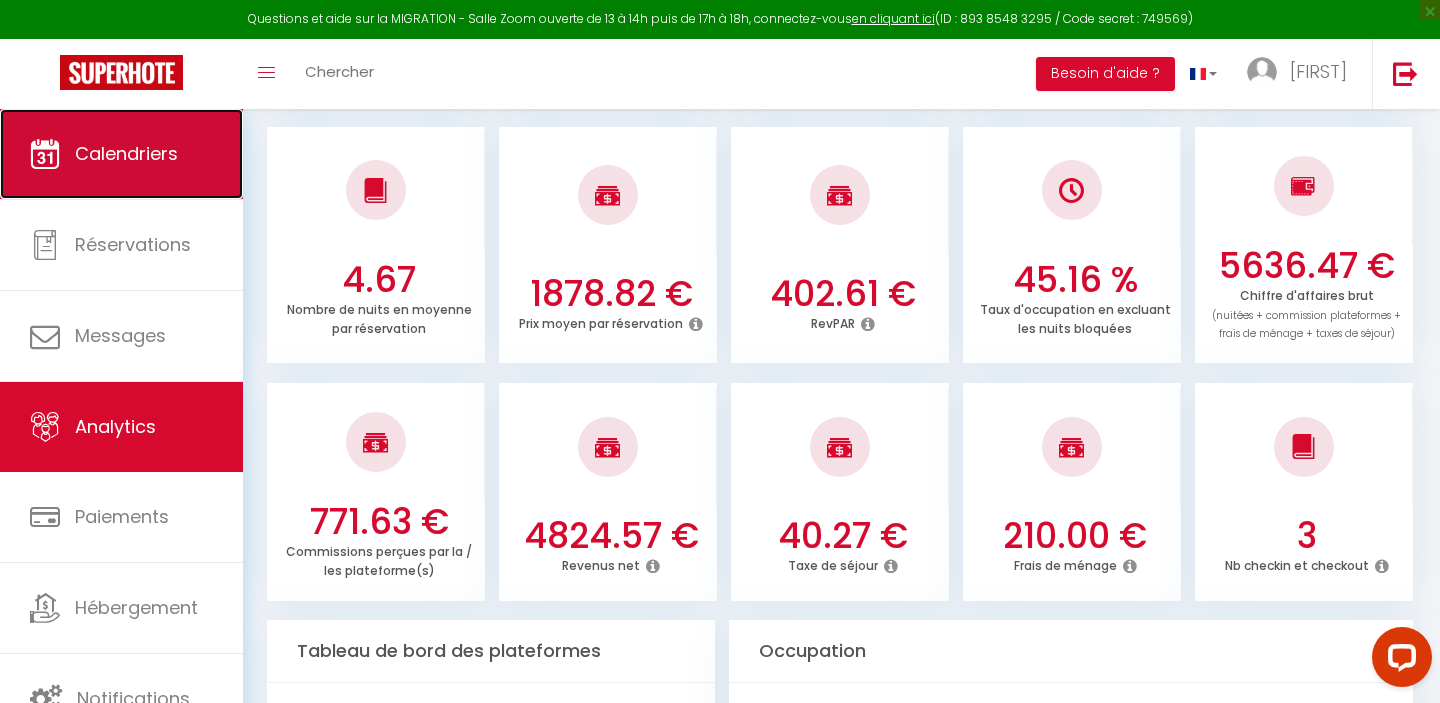 click on "Calendriers" at bounding box center [126, 153] 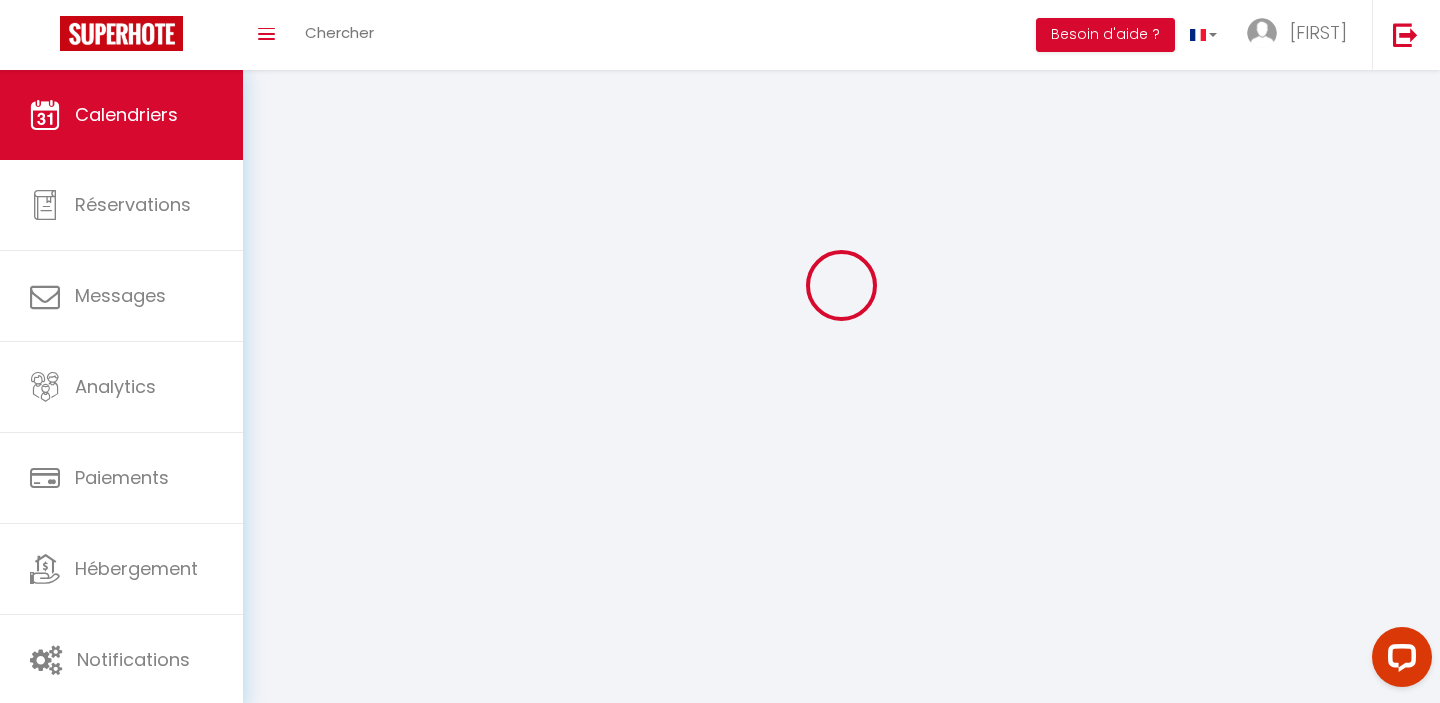 scroll, scrollTop: 0, scrollLeft: 0, axis: both 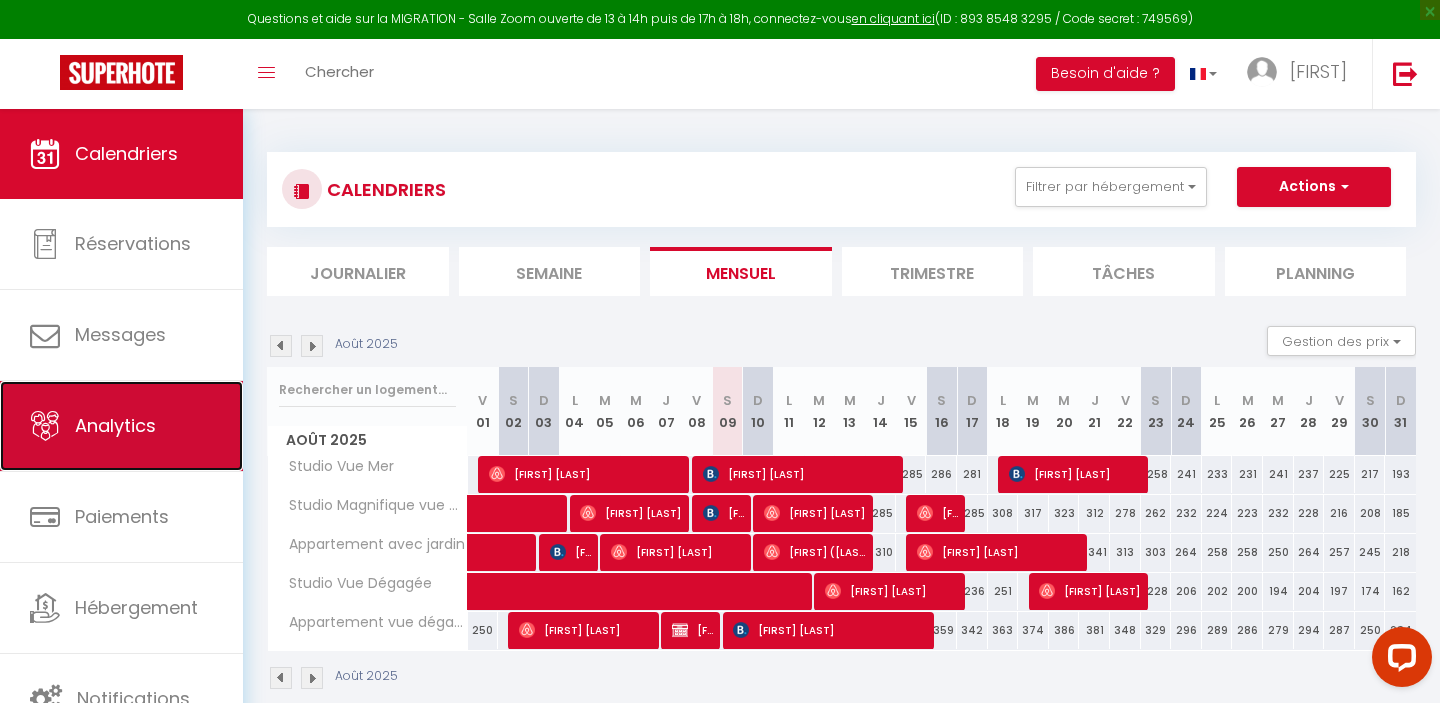 click on "Analytics" at bounding box center [121, 426] 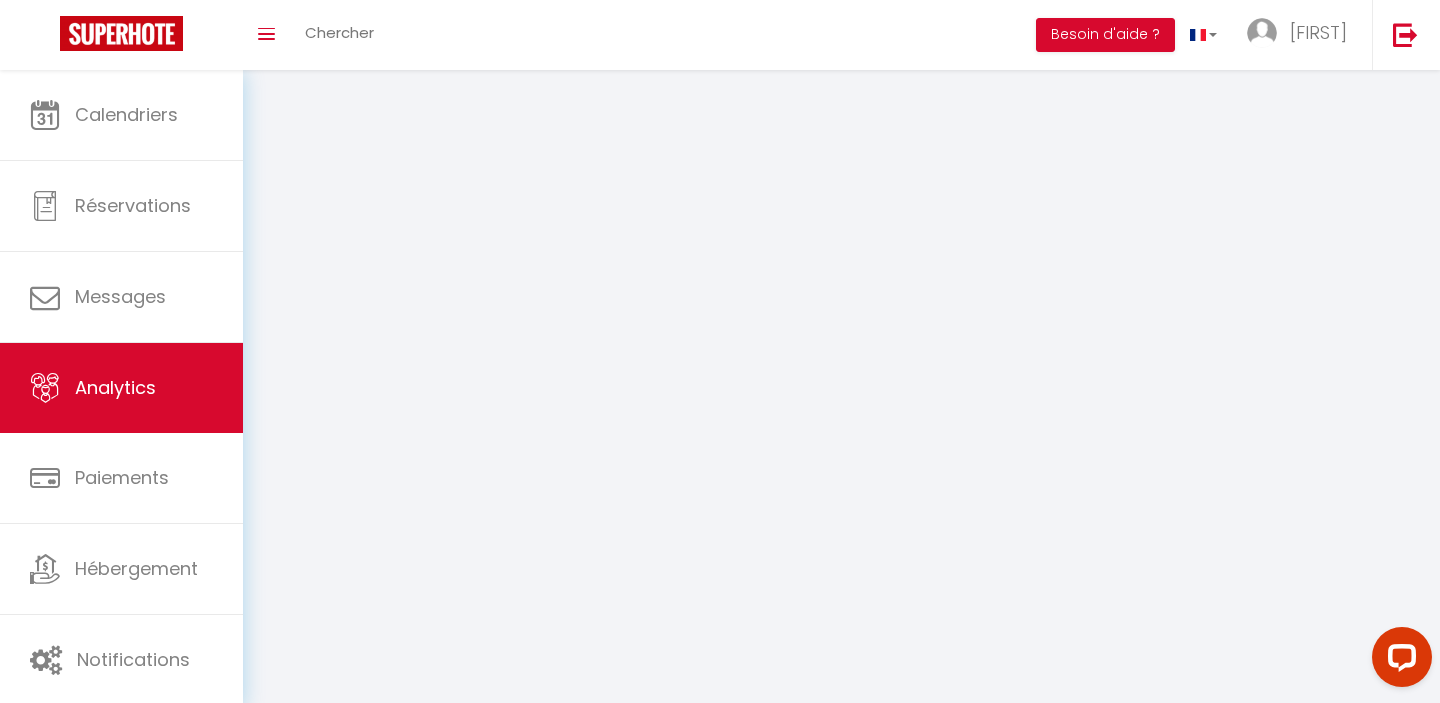 select on "2025" 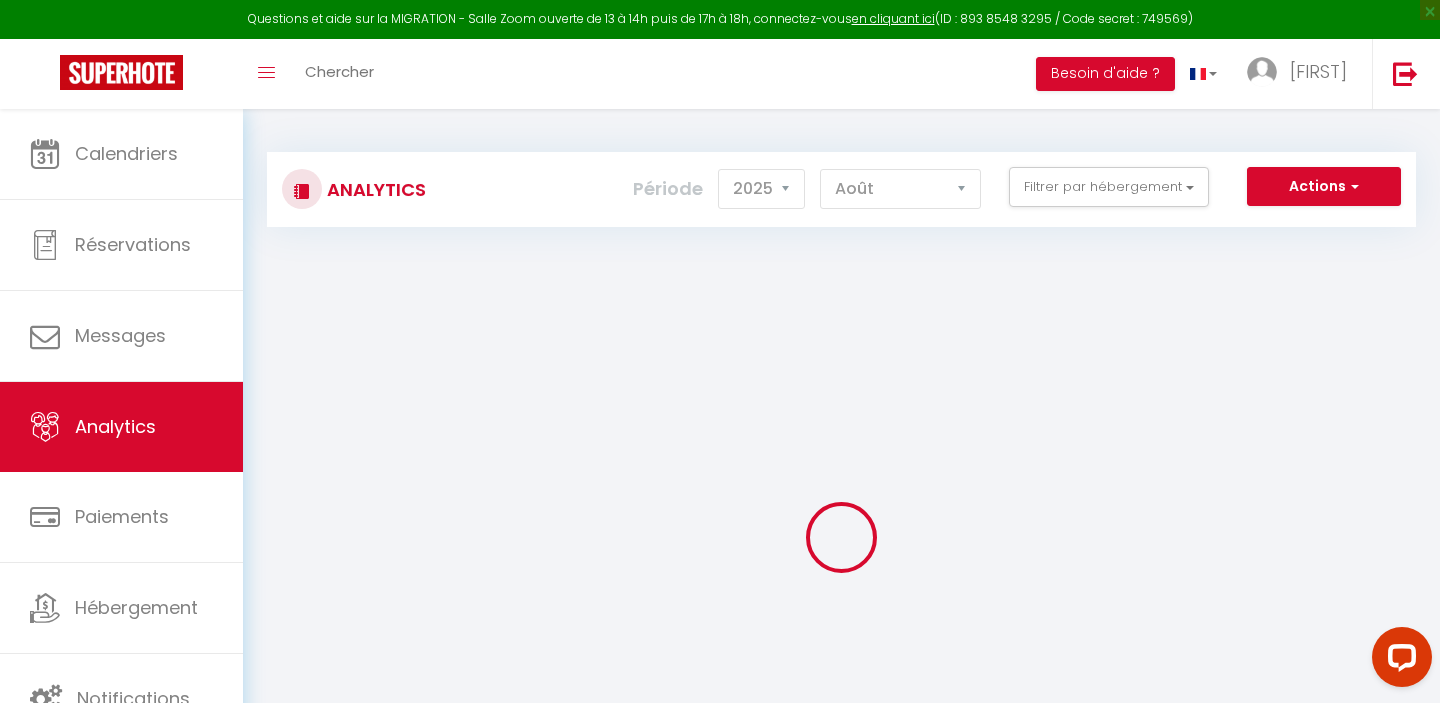 checkbox on "false" 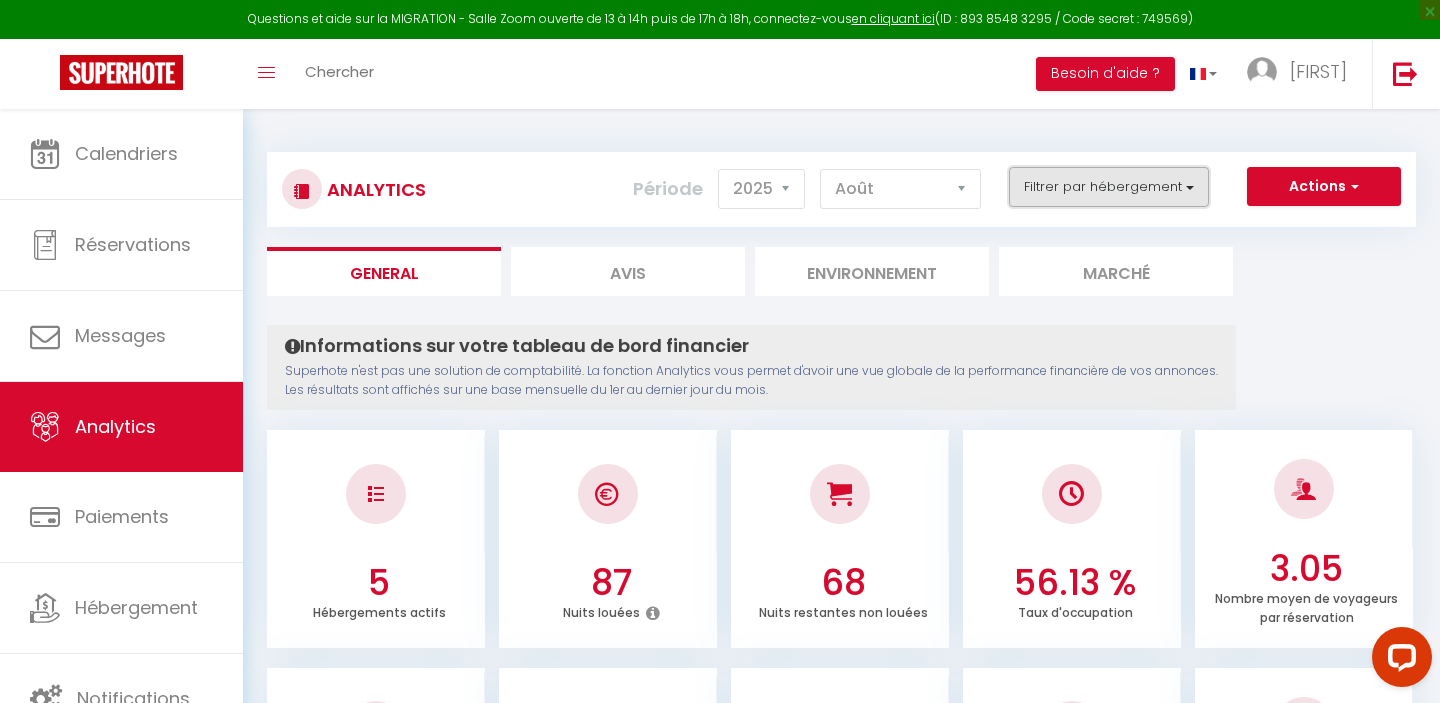 click on "Filtrer par hébergement" at bounding box center [1109, 187] 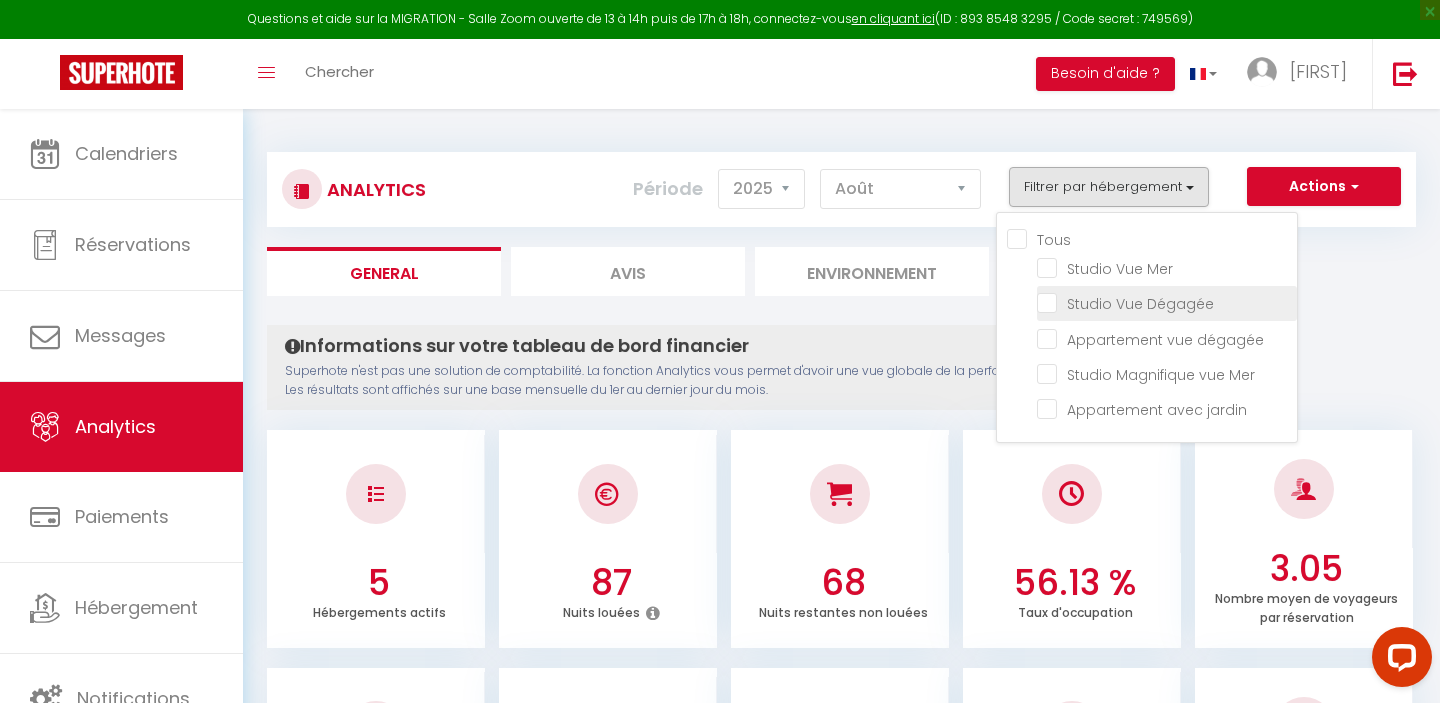 click at bounding box center (1167, 302) 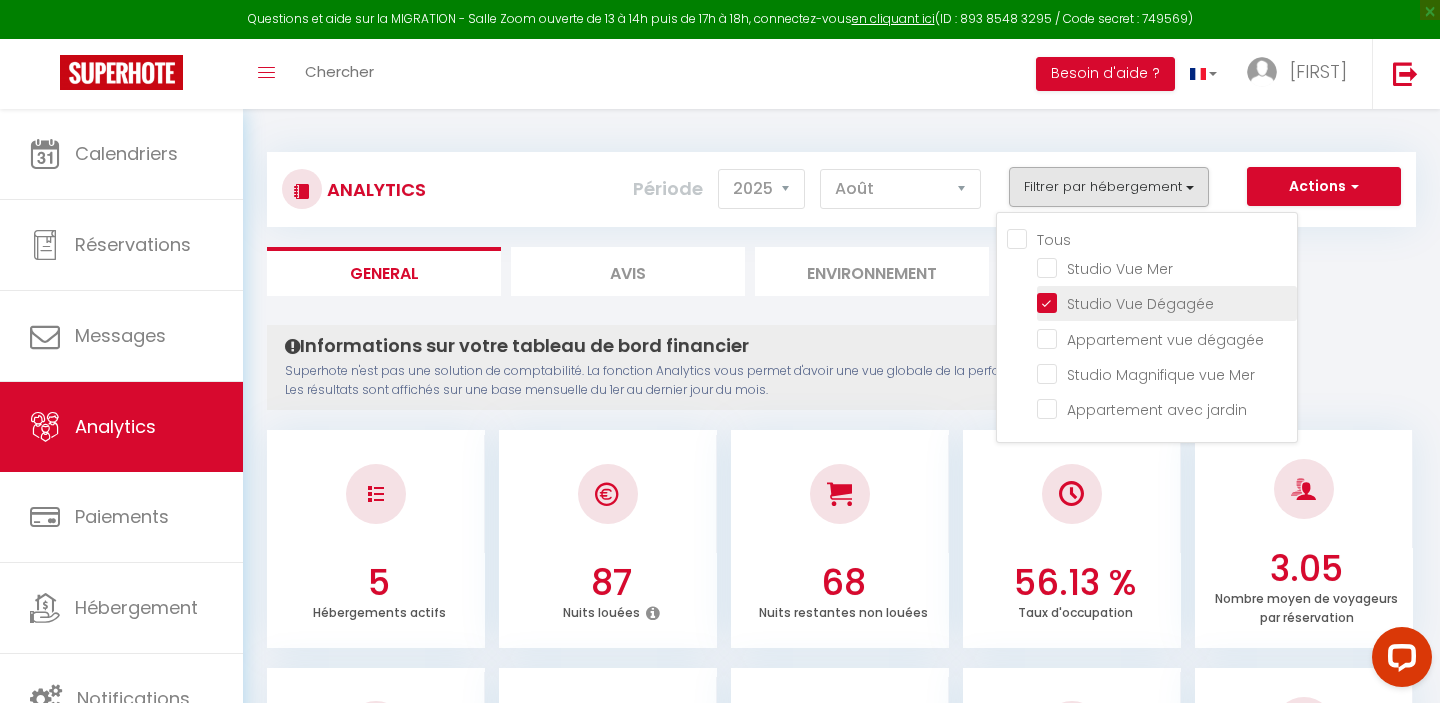 checkbox on "false" 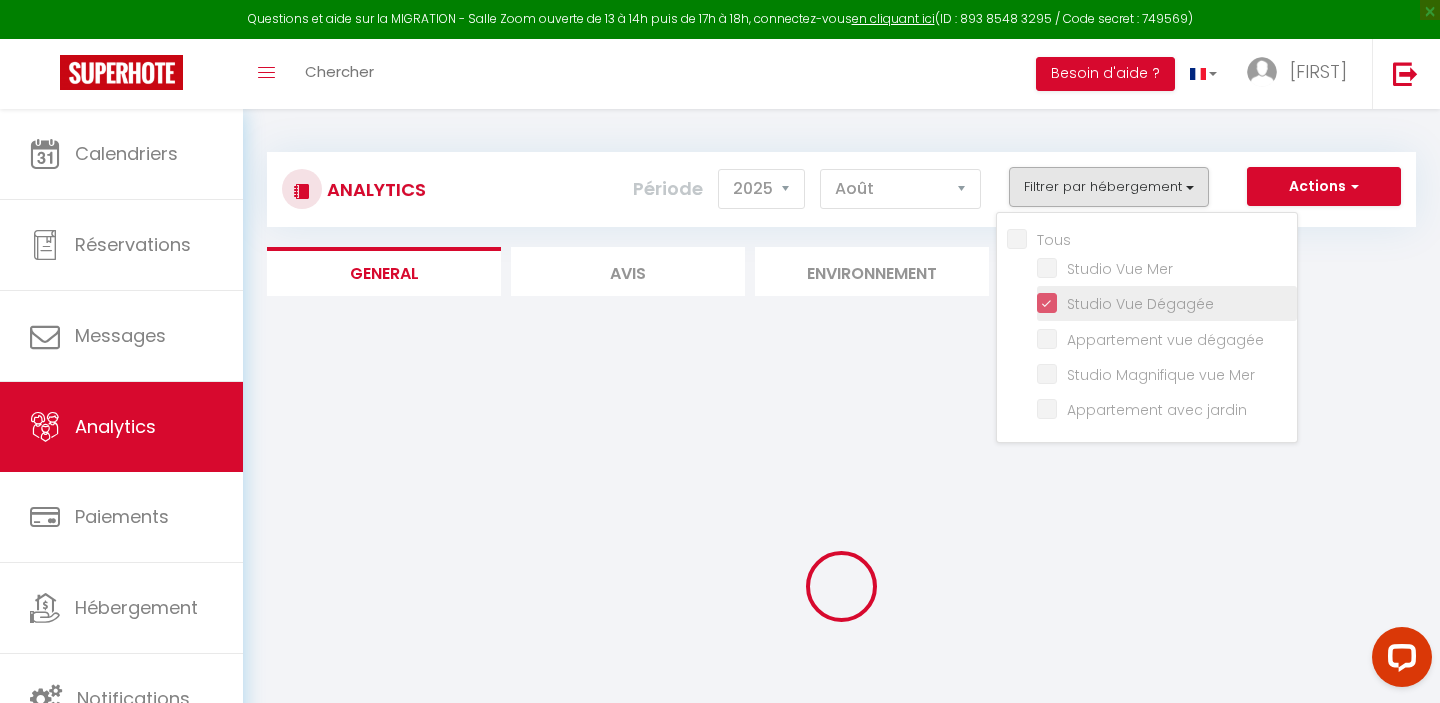 checkbox on "false" 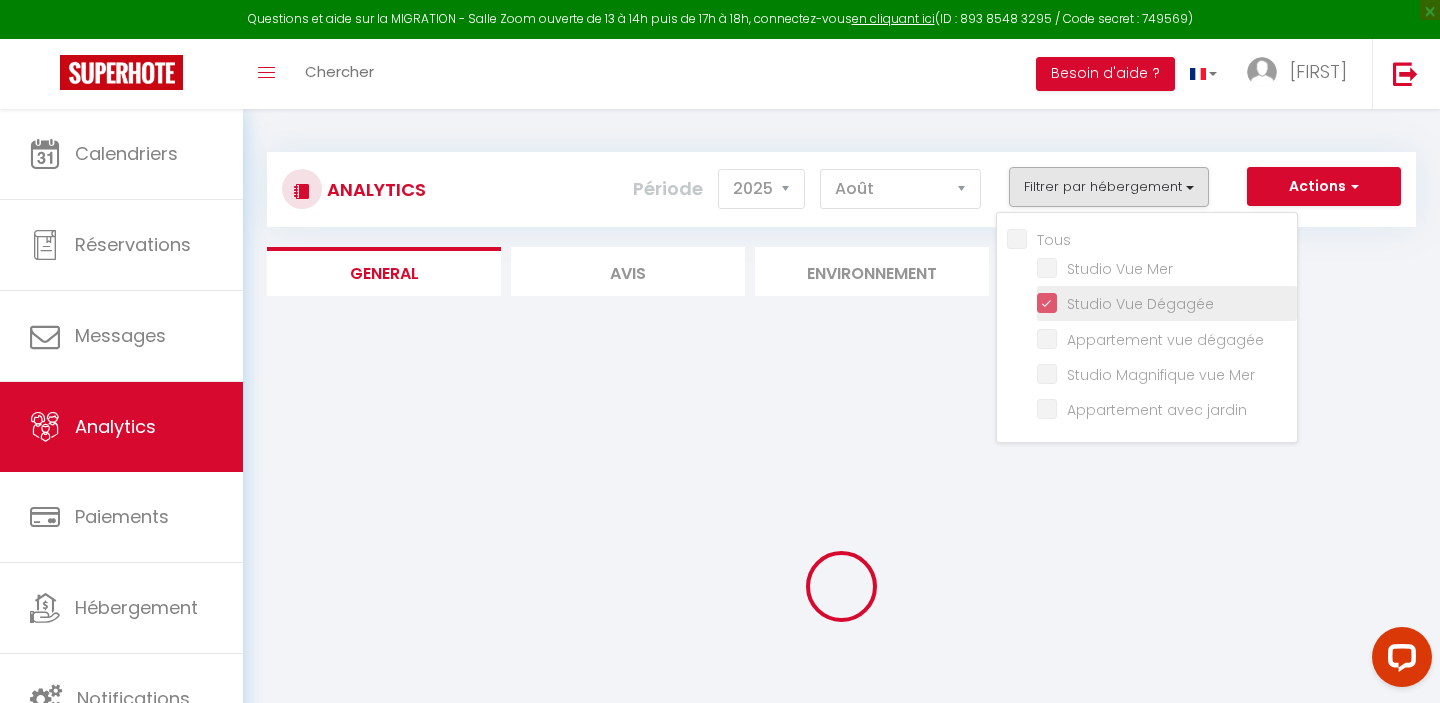 checkbox on "false" 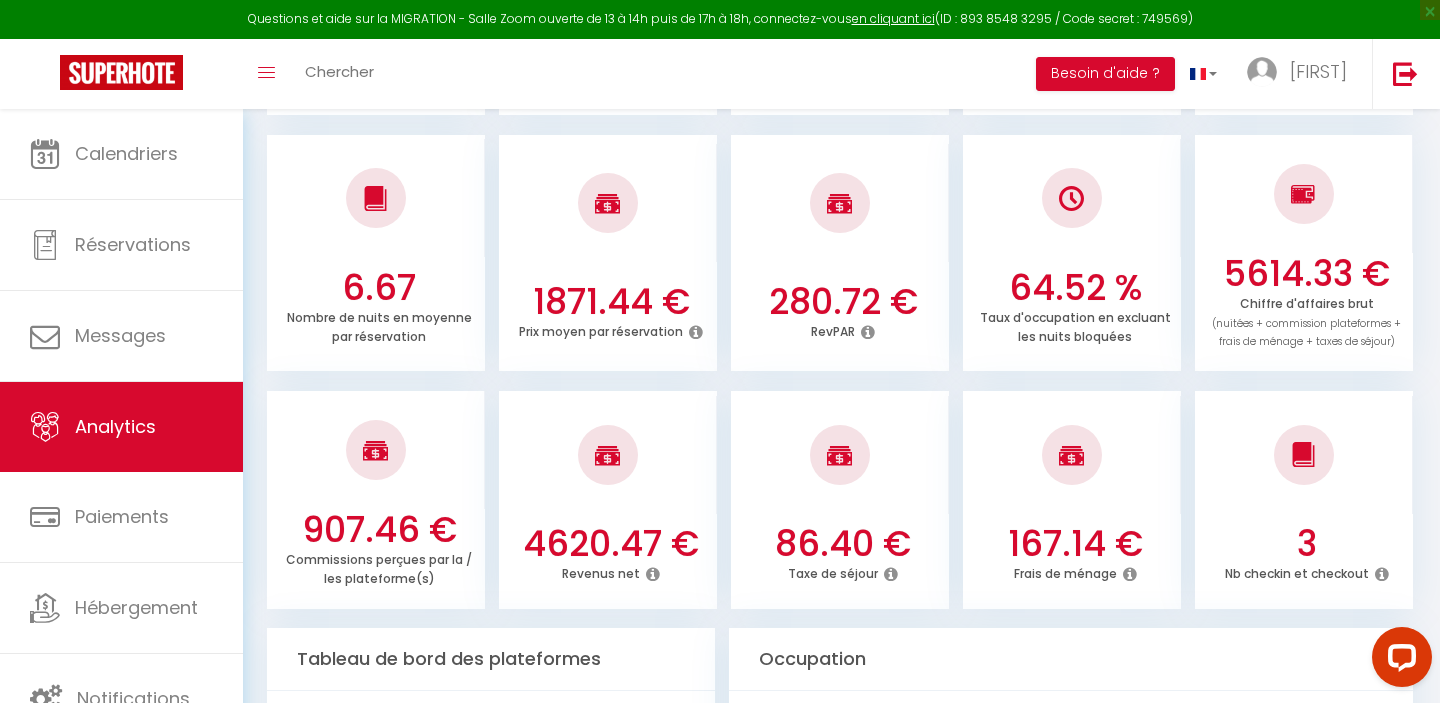 scroll, scrollTop: 0, scrollLeft: 0, axis: both 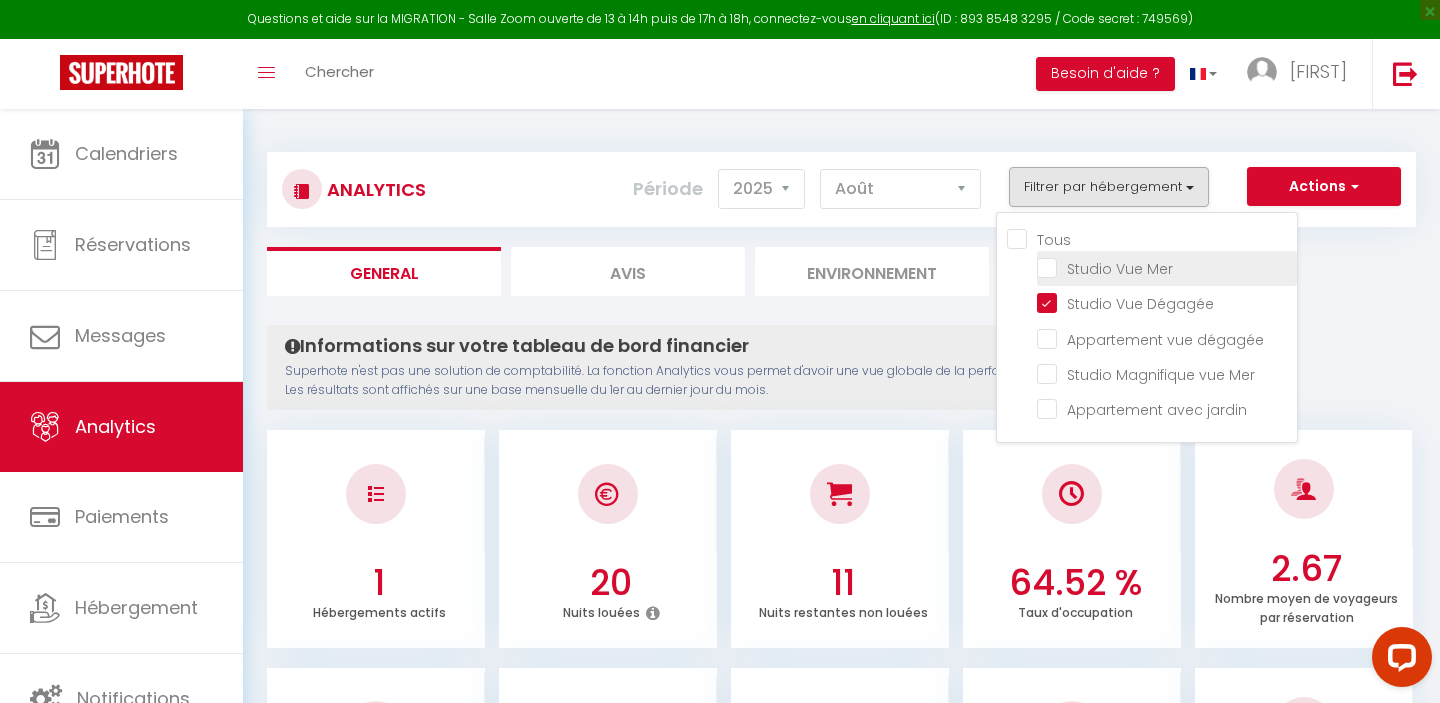 click at bounding box center (1167, 267) 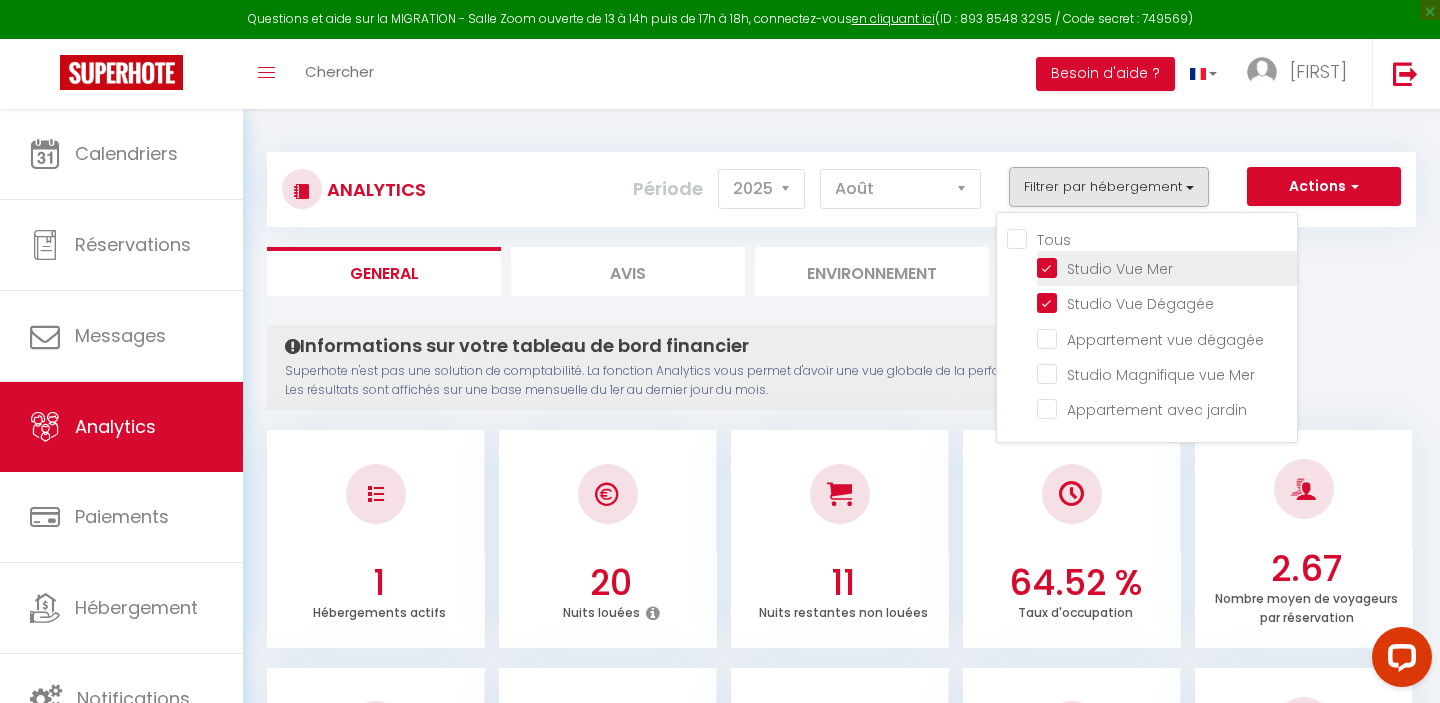 checkbox on "false" 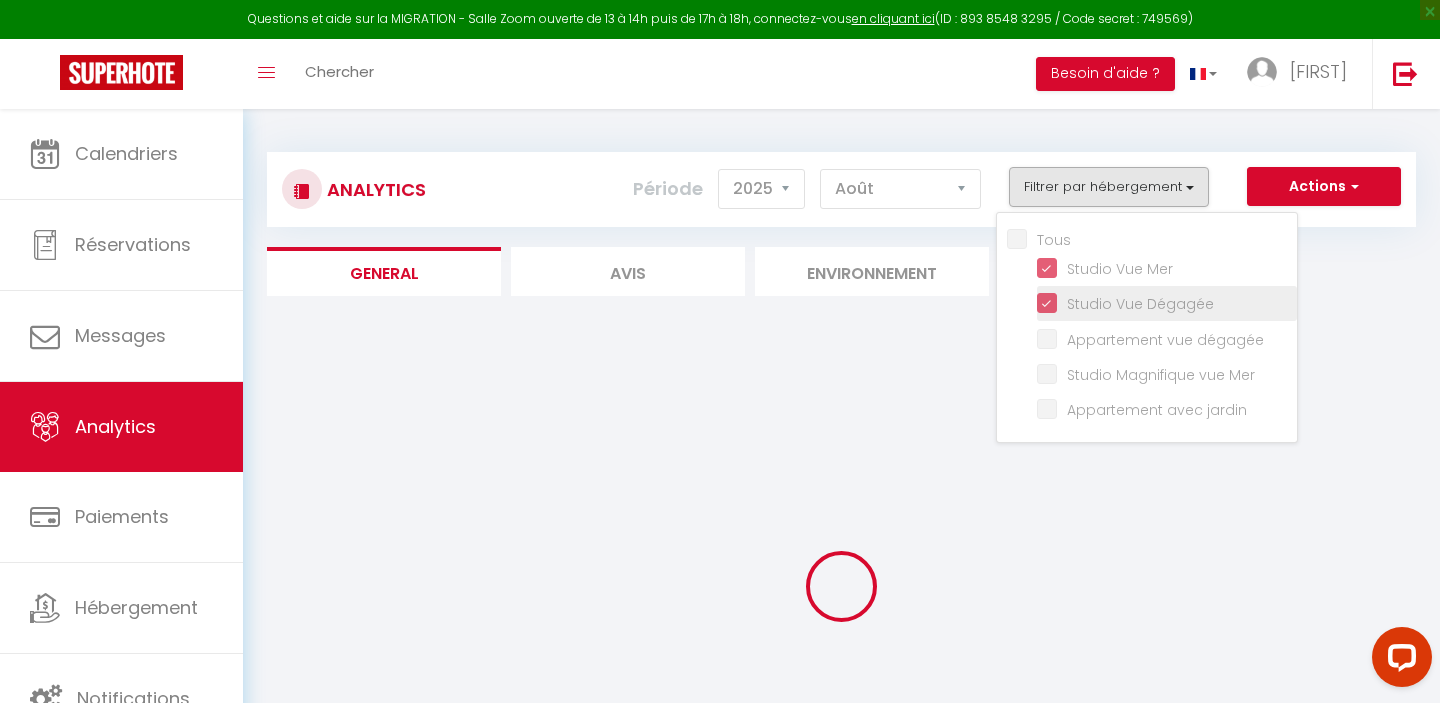 checkbox on "false" 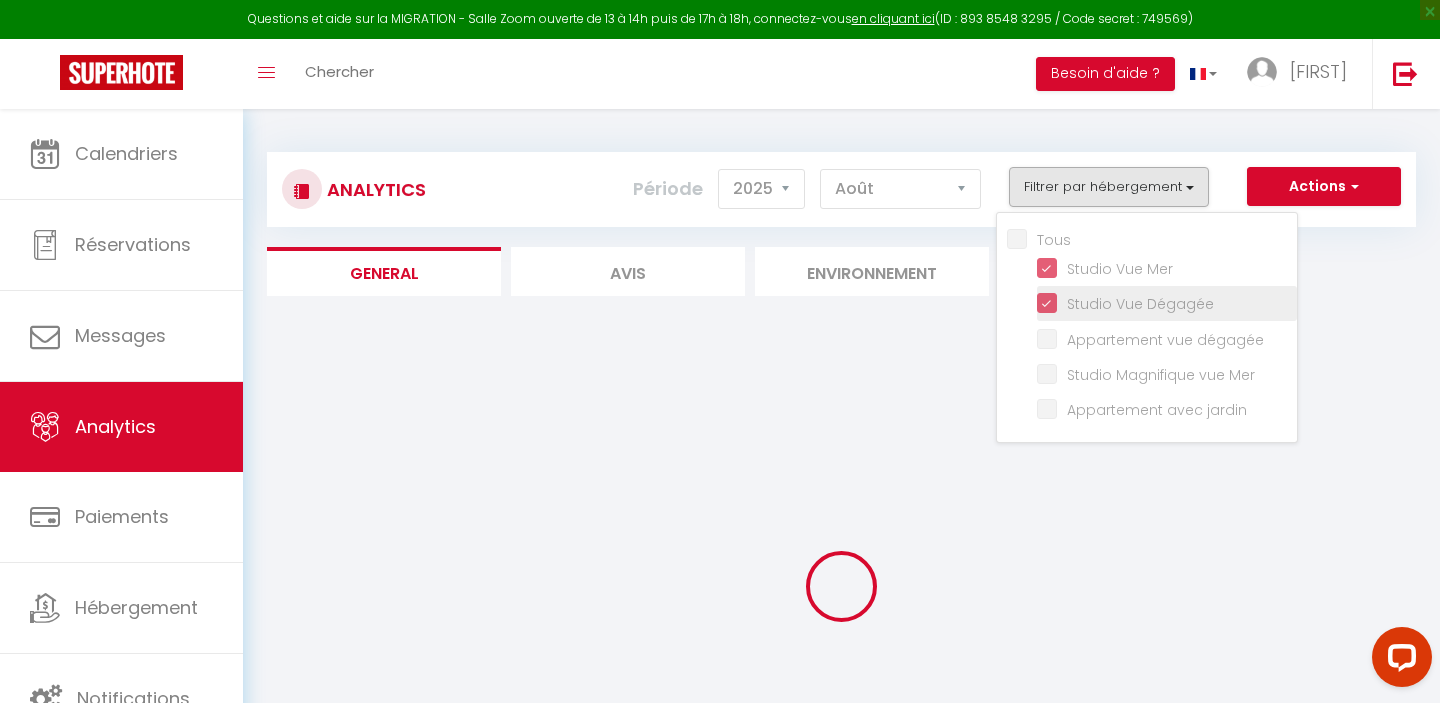 checkbox on "false" 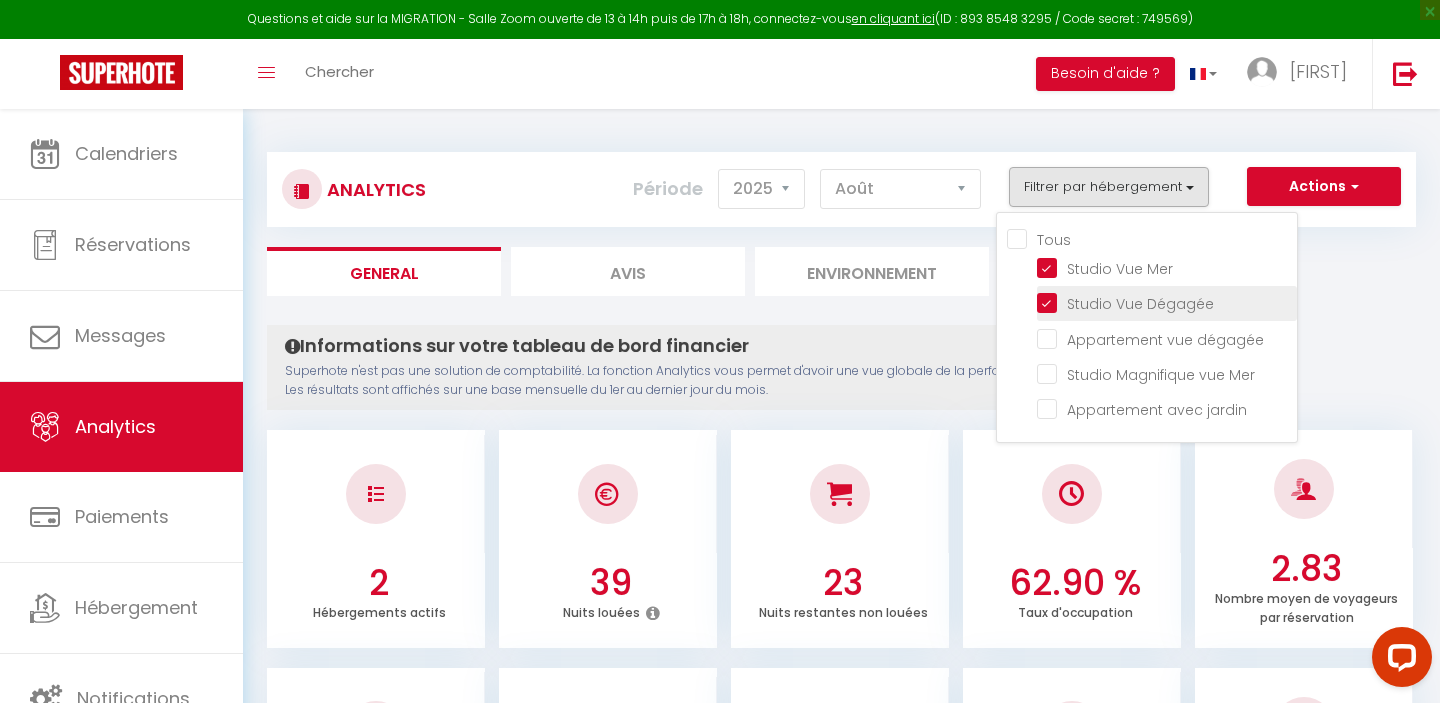 click on "Studio Vue Dégagée" at bounding box center [1167, 303] 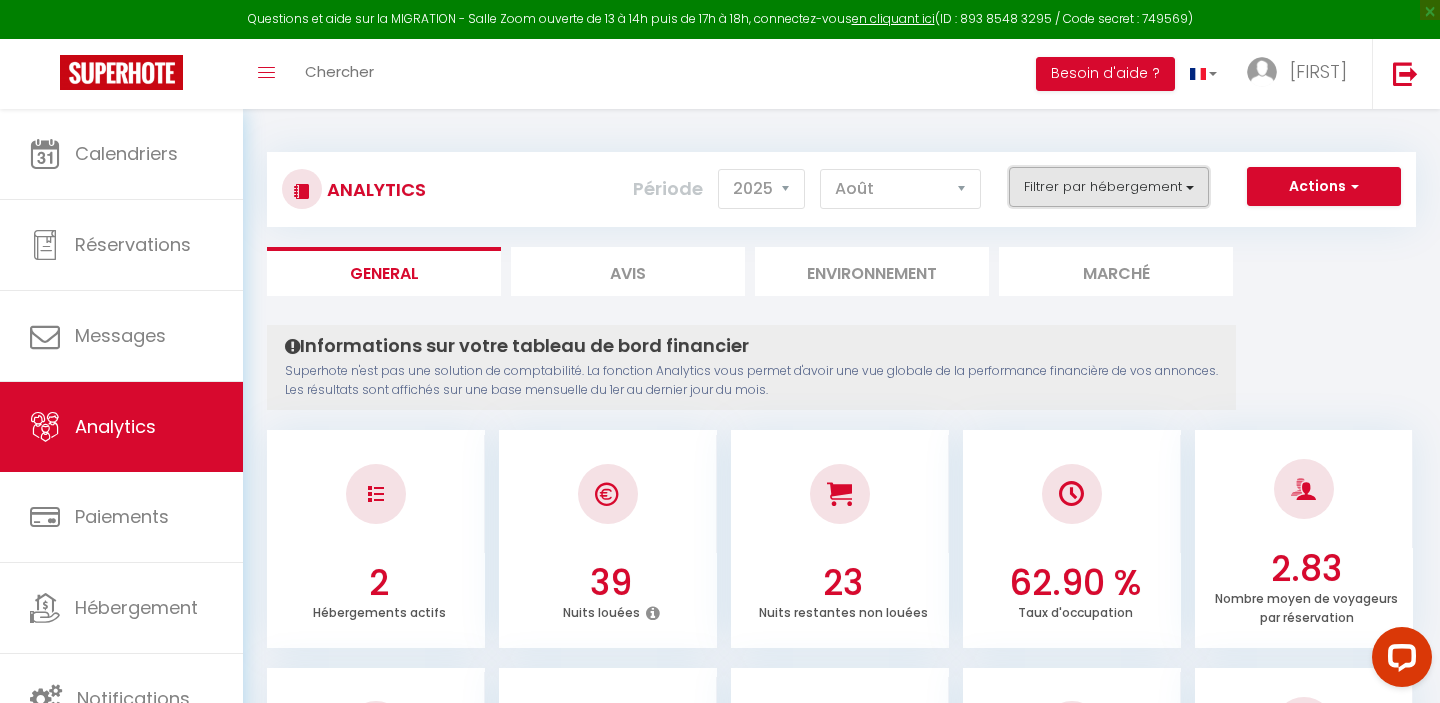 click on "Filtrer par hébergement" at bounding box center (1109, 187) 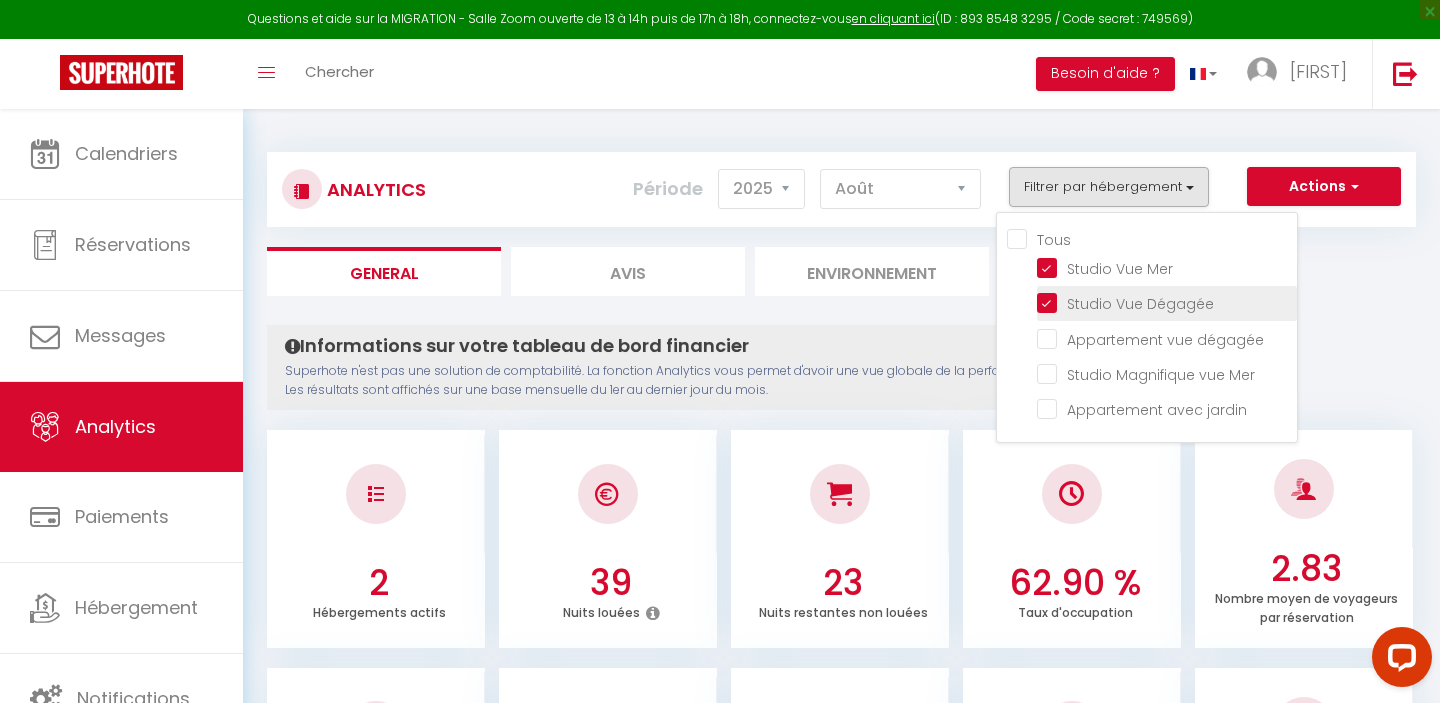 click at bounding box center [1167, 302] 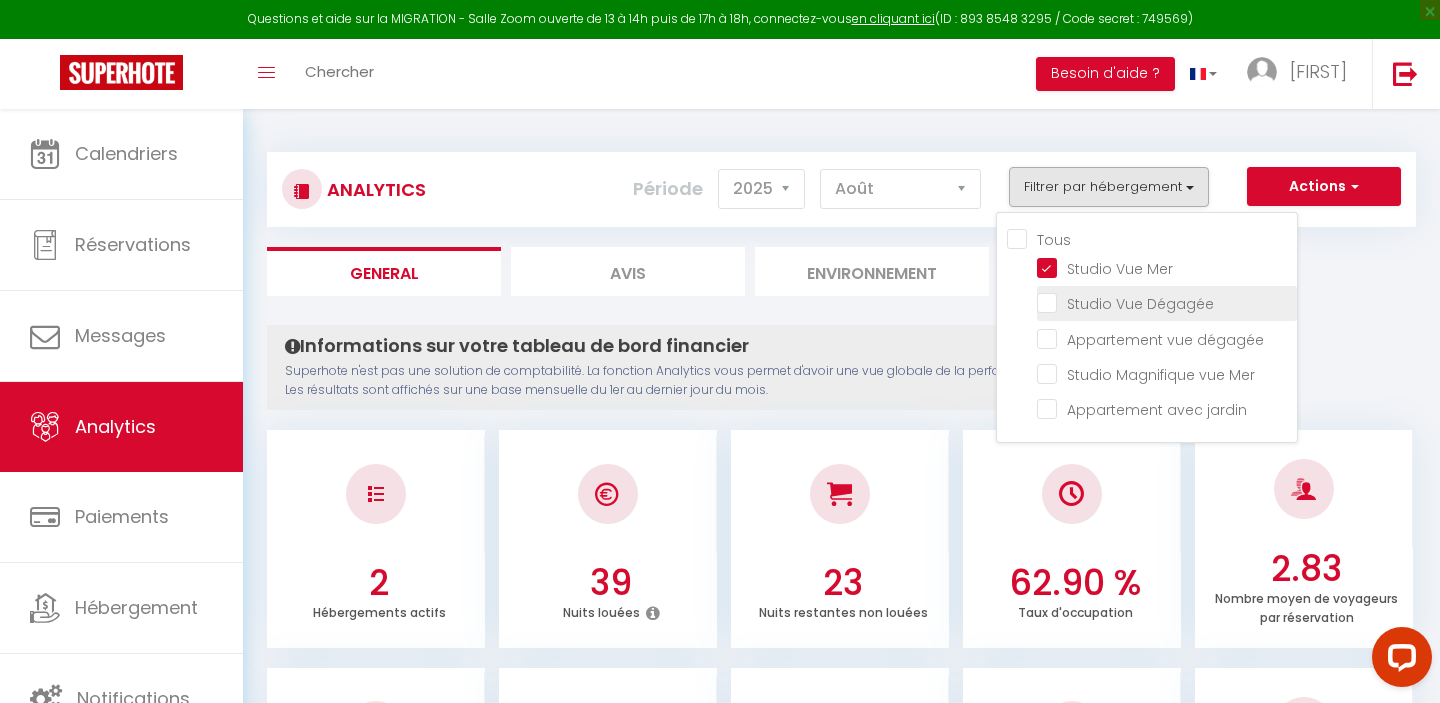 checkbox on "false" 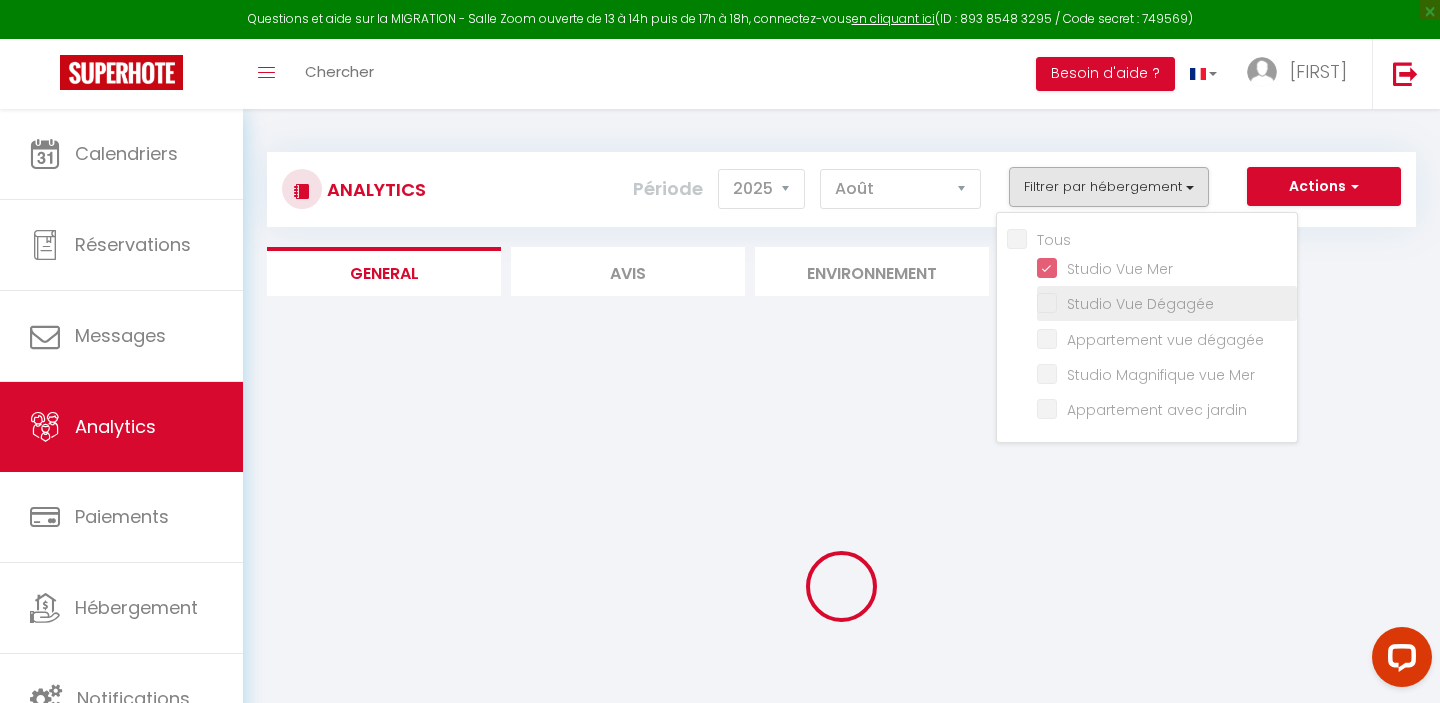 checkbox on "false" 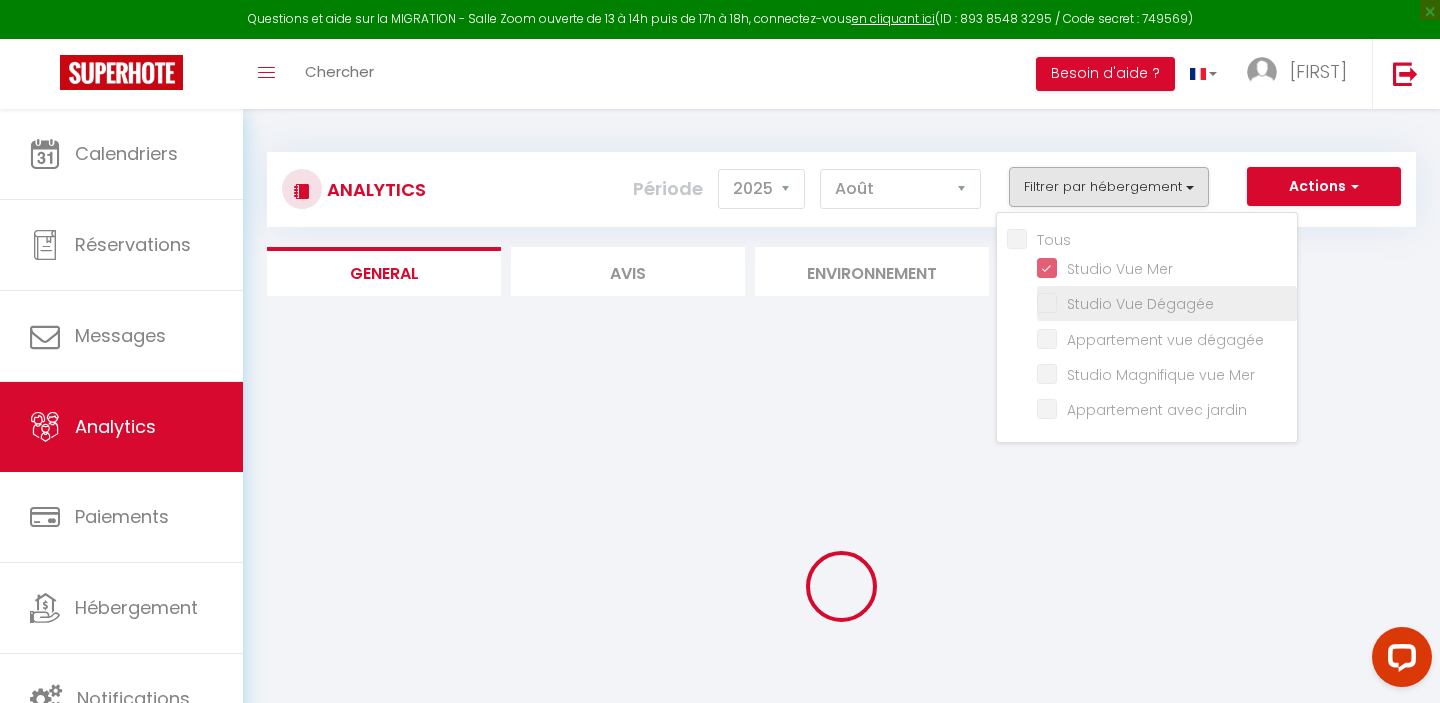 checkbox on "false" 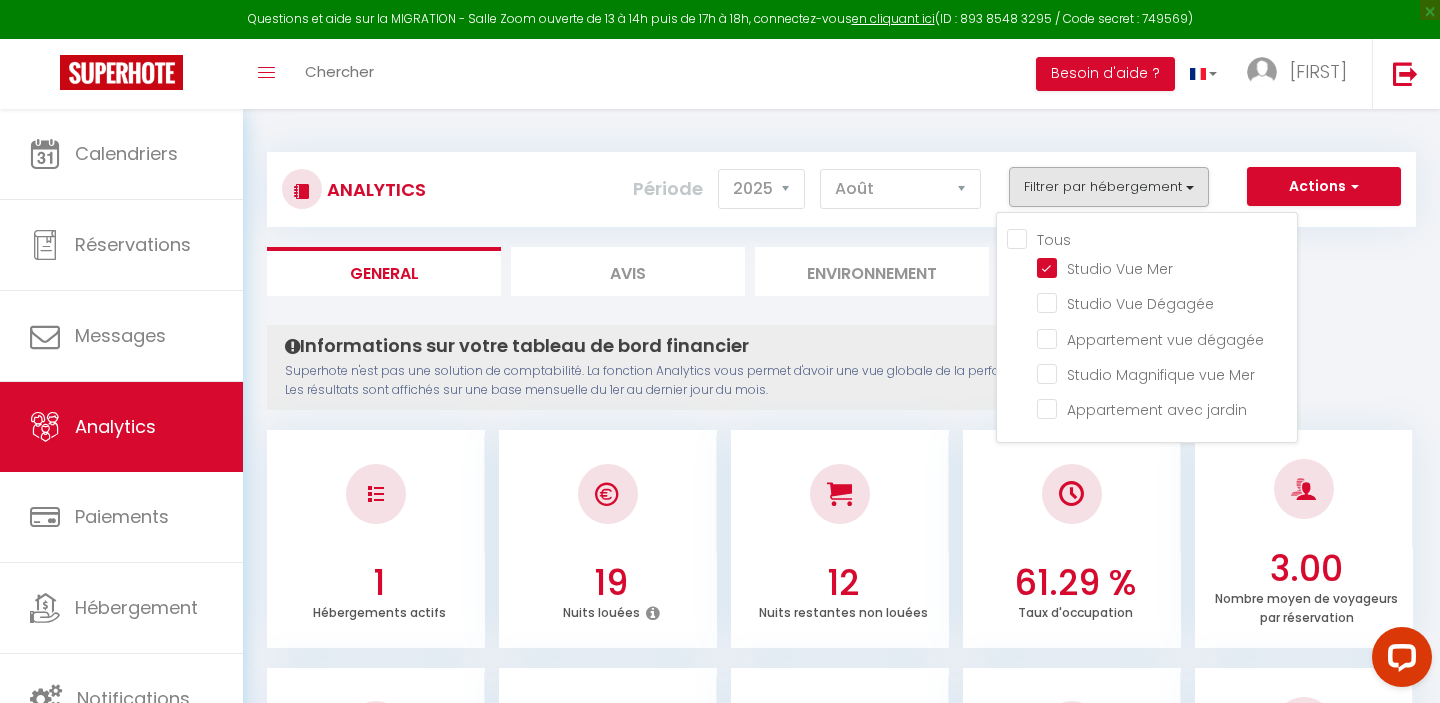 scroll, scrollTop: 7, scrollLeft: 0, axis: vertical 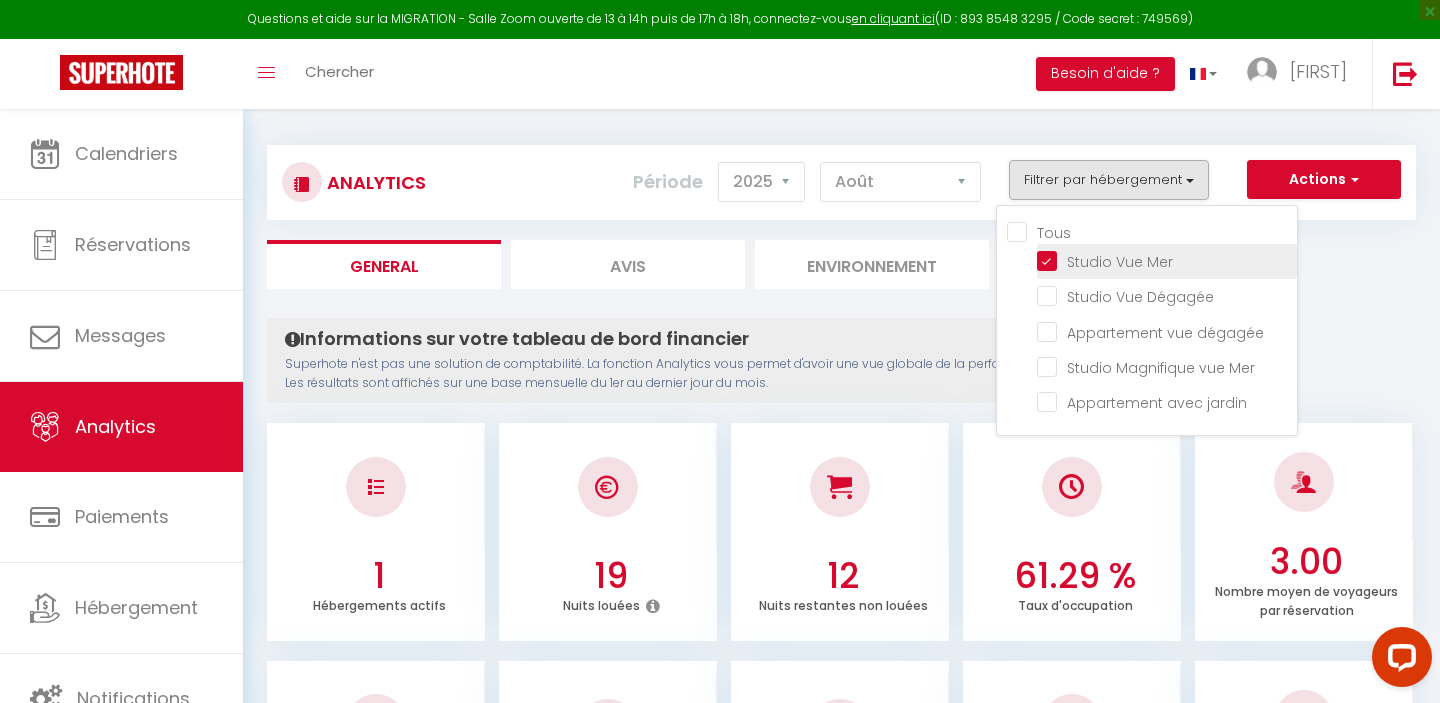 click at bounding box center [1167, 260] 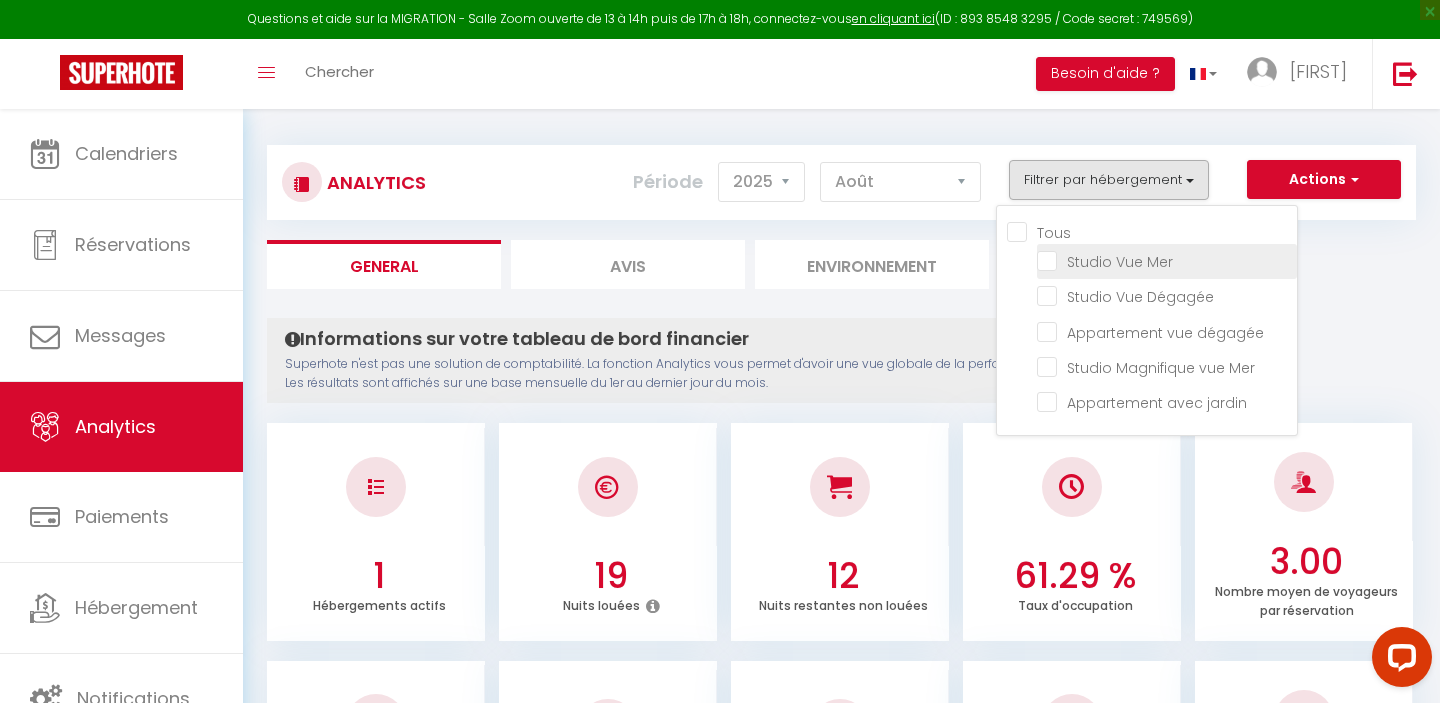 checkbox on "false" 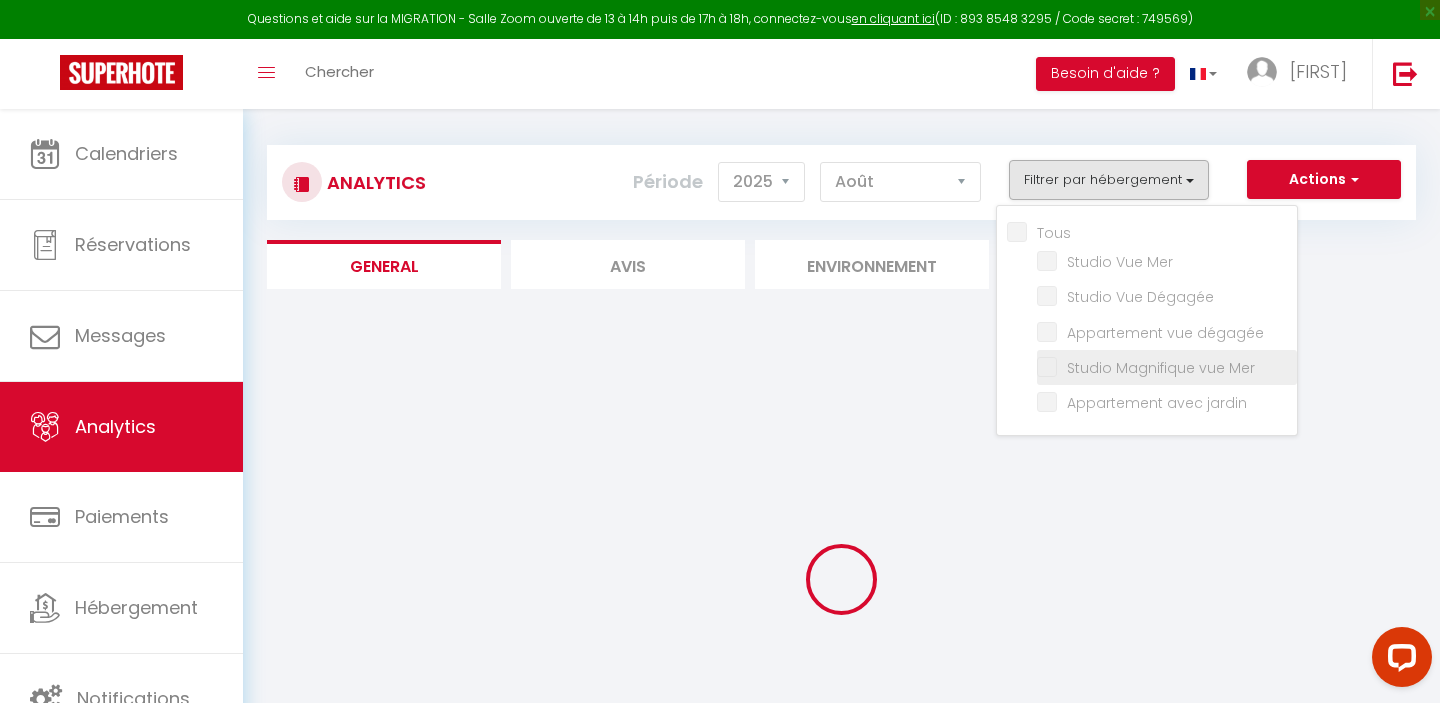 checkbox on "false" 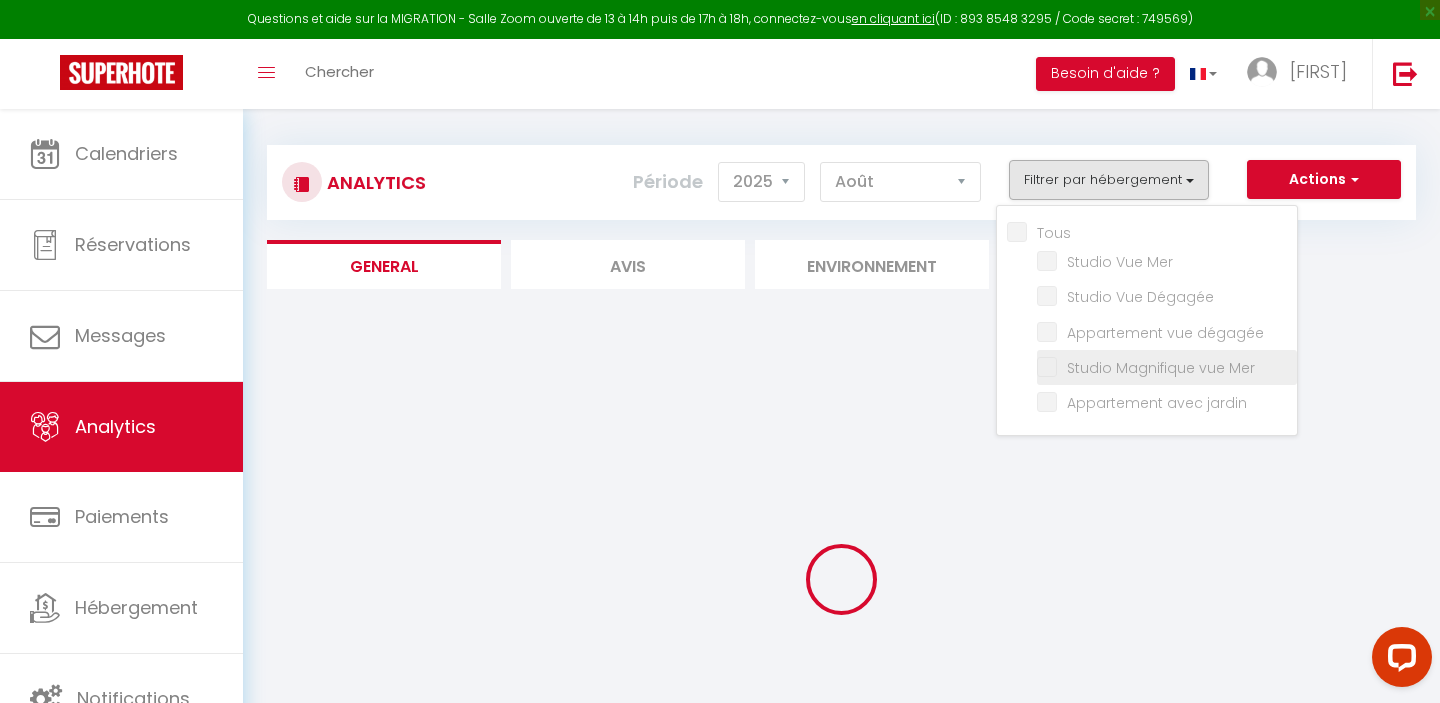 checkbox on "false" 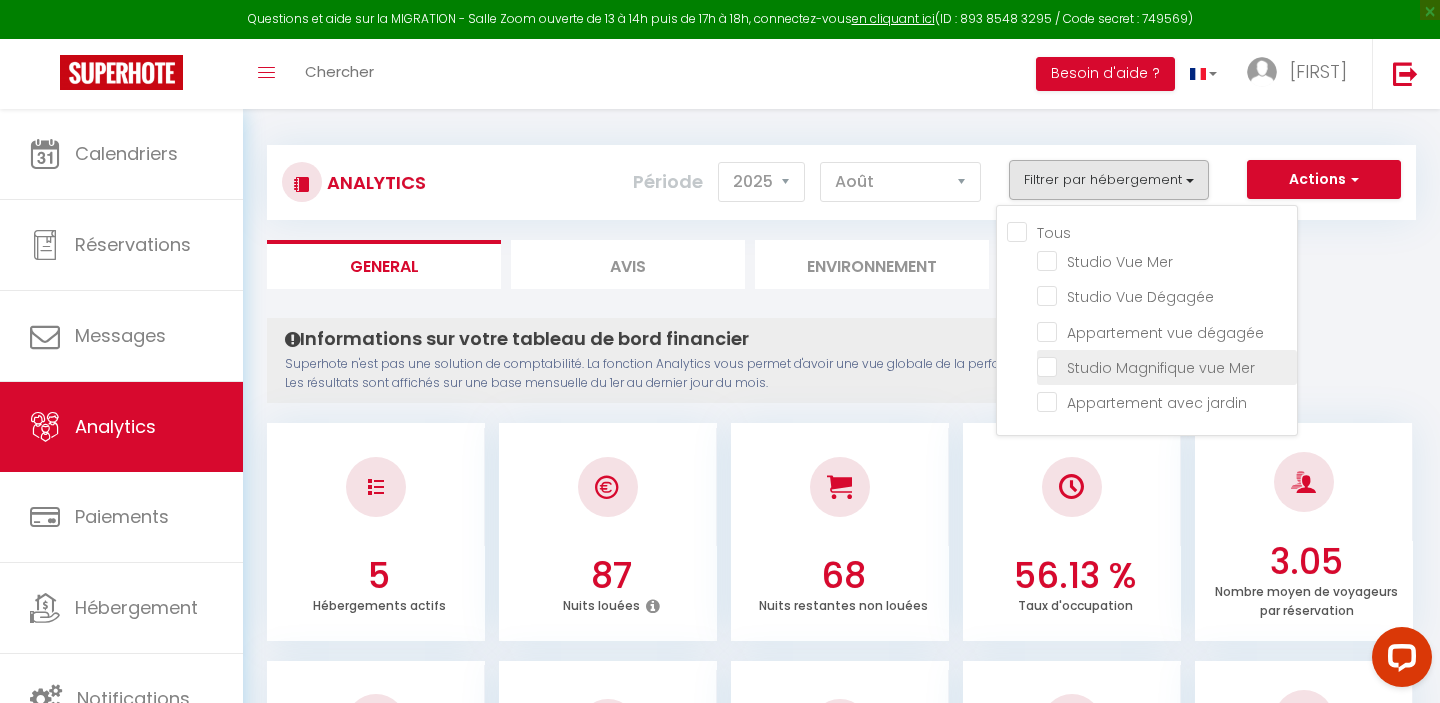 click at bounding box center [1167, 366] 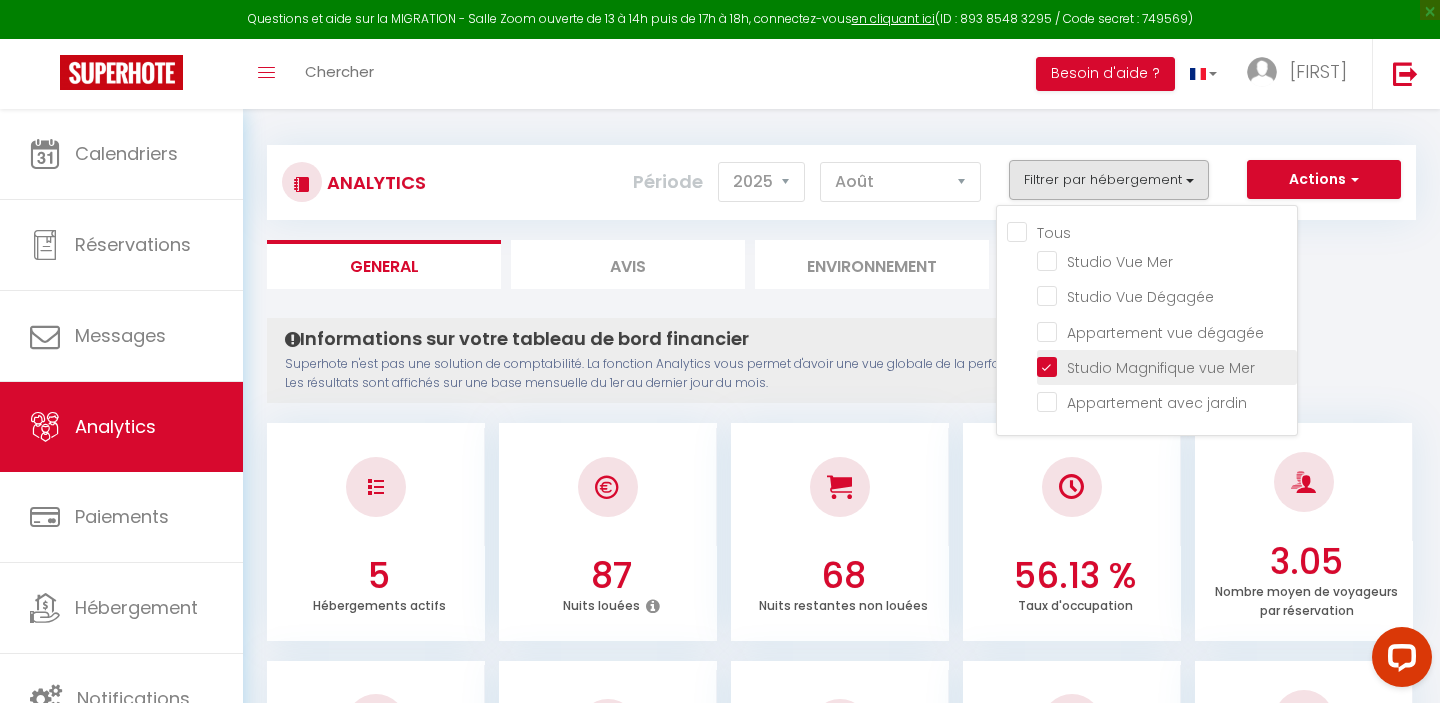 checkbox on "false" 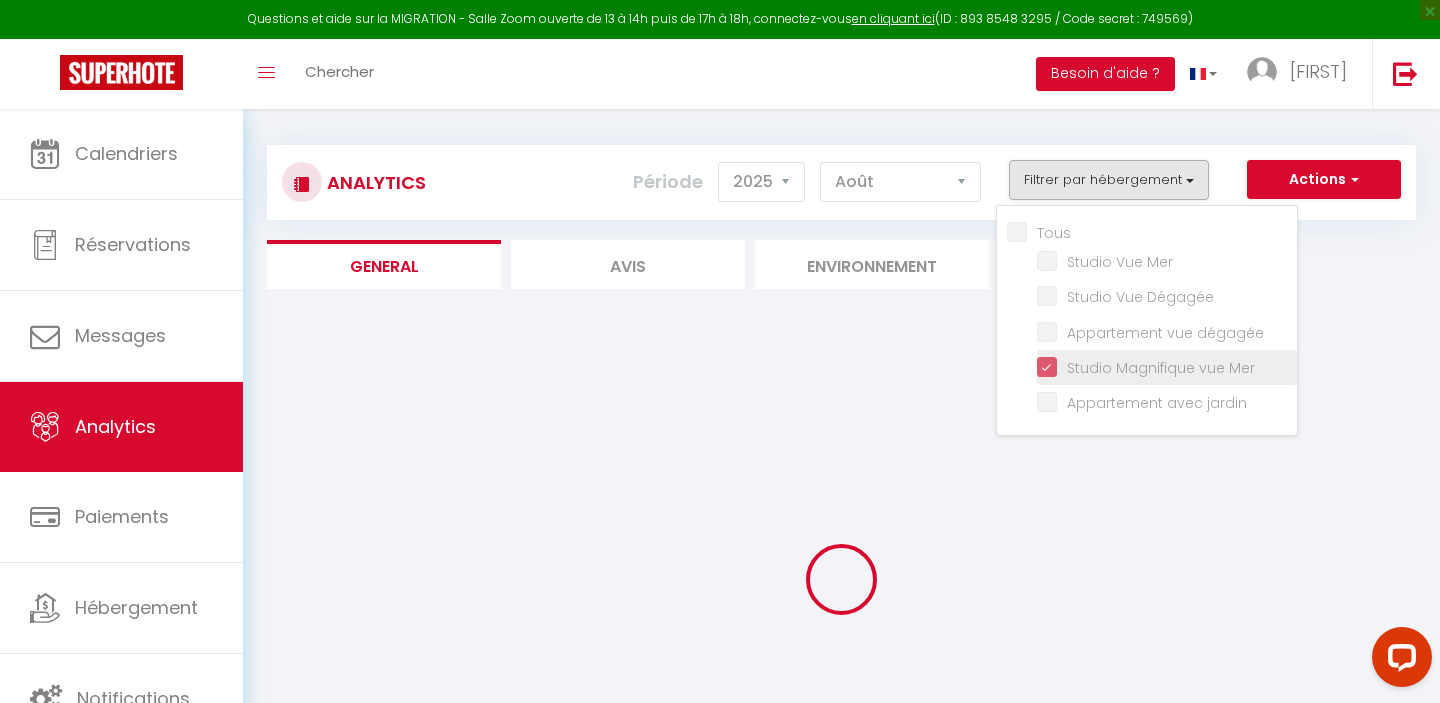 checkbox on "false" 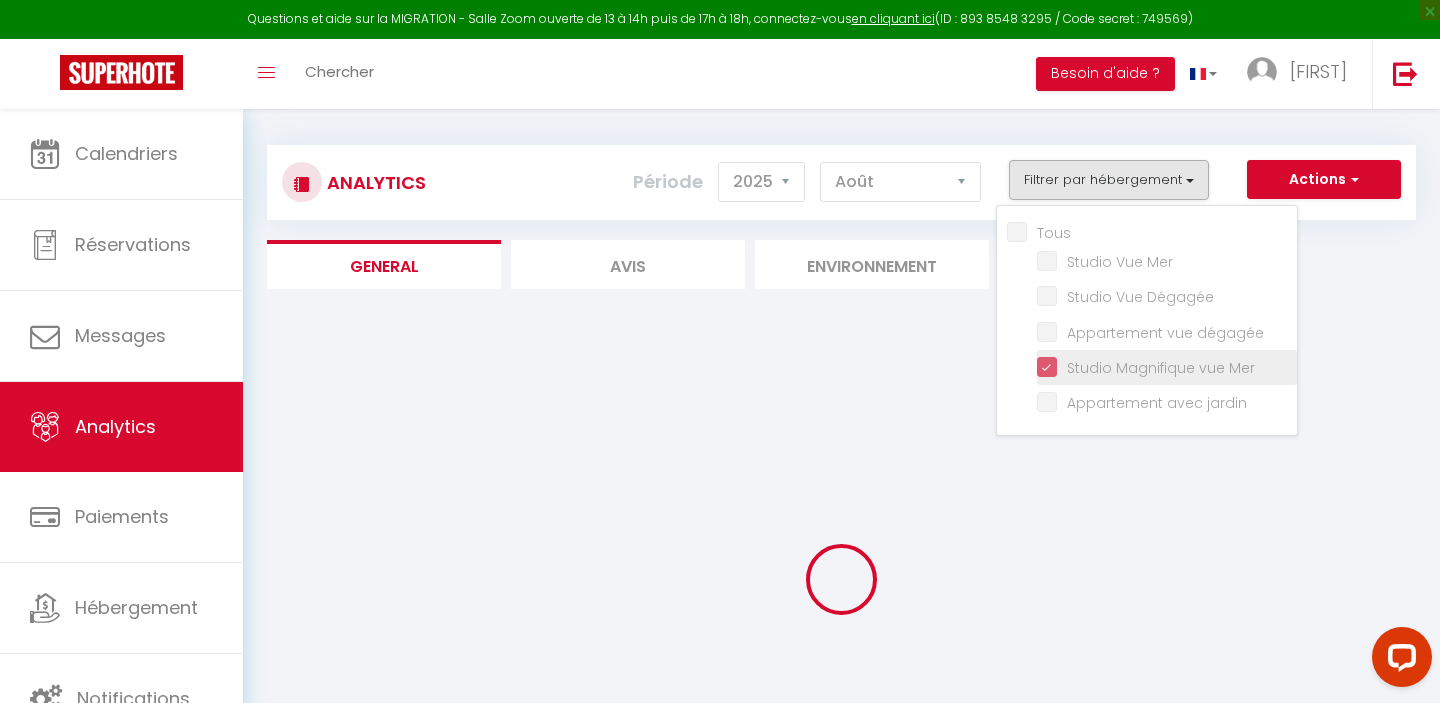checkbox on "false" 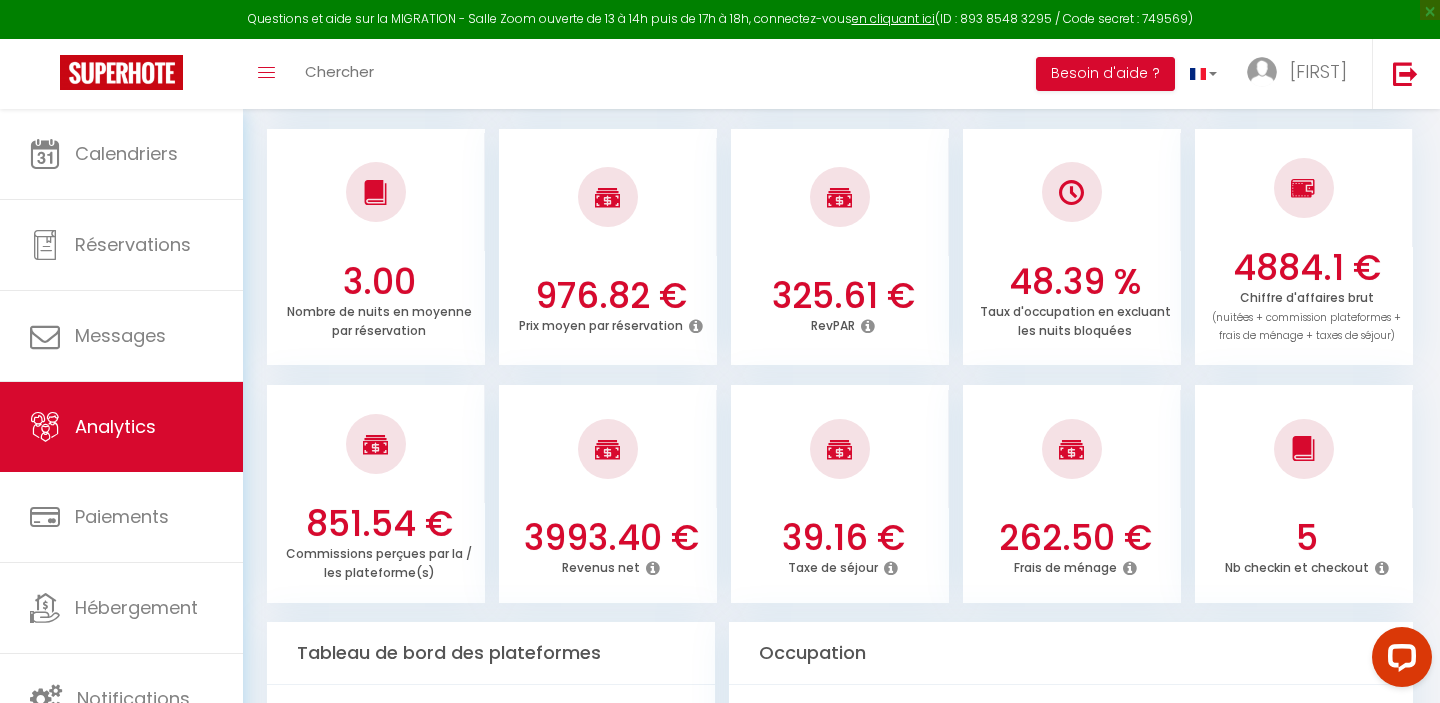 scroll, scrollTop: 0, scrollLeft: 0, axis: both 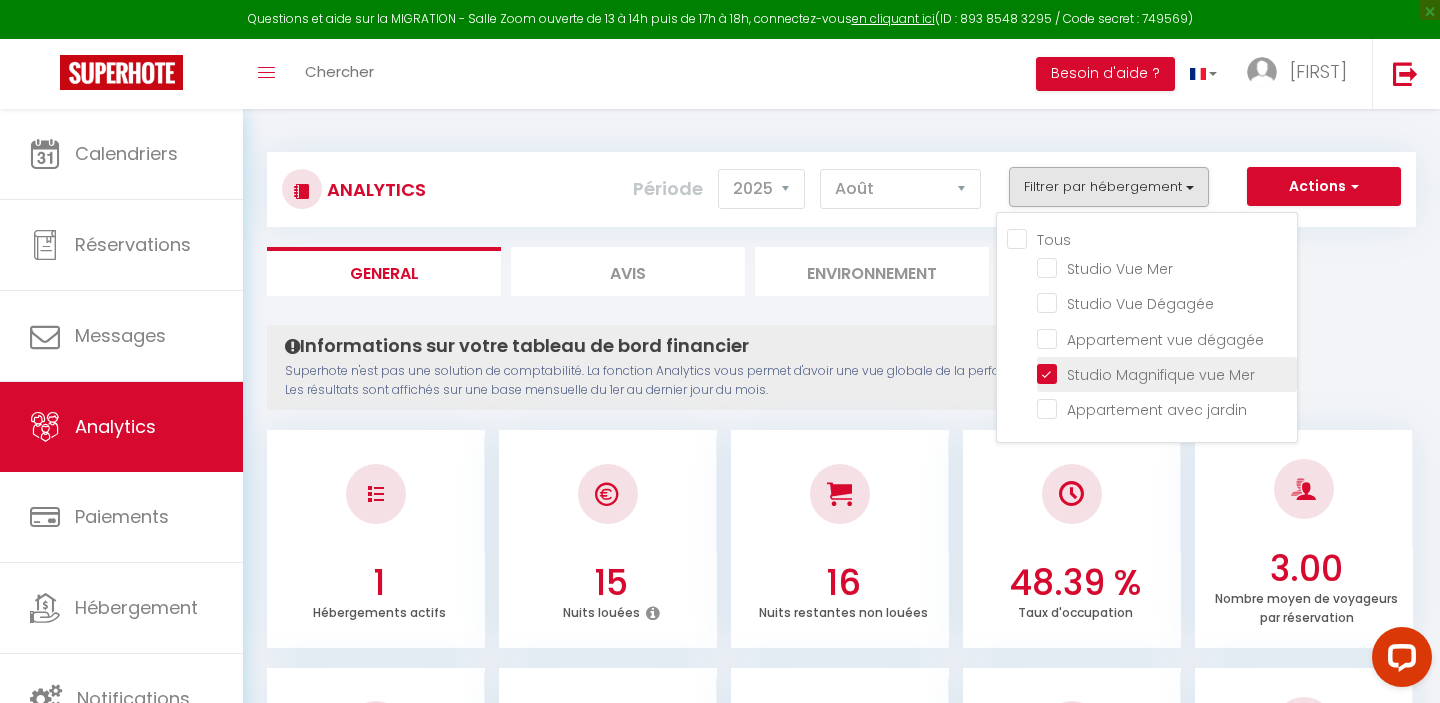 click at bounding box center (1167, 373) 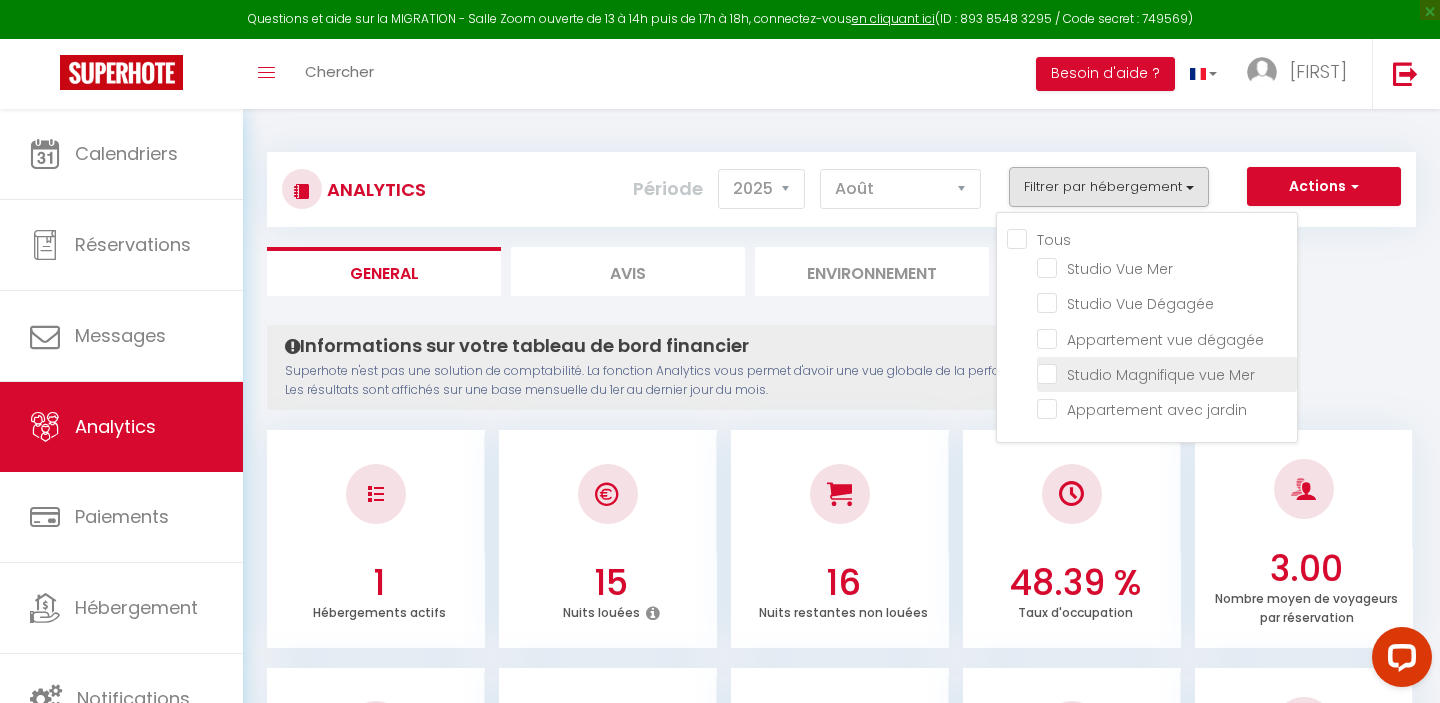 checkbox on "false" 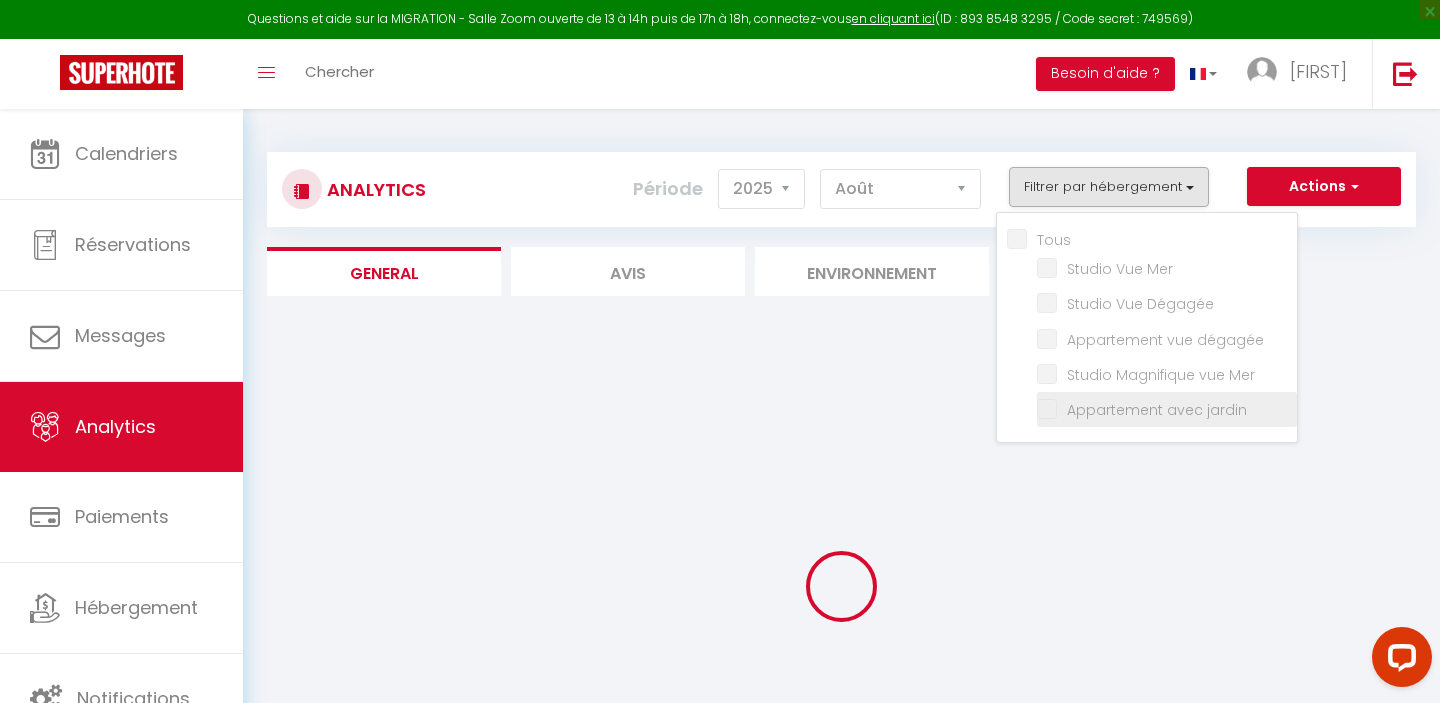 checkbox on "false" 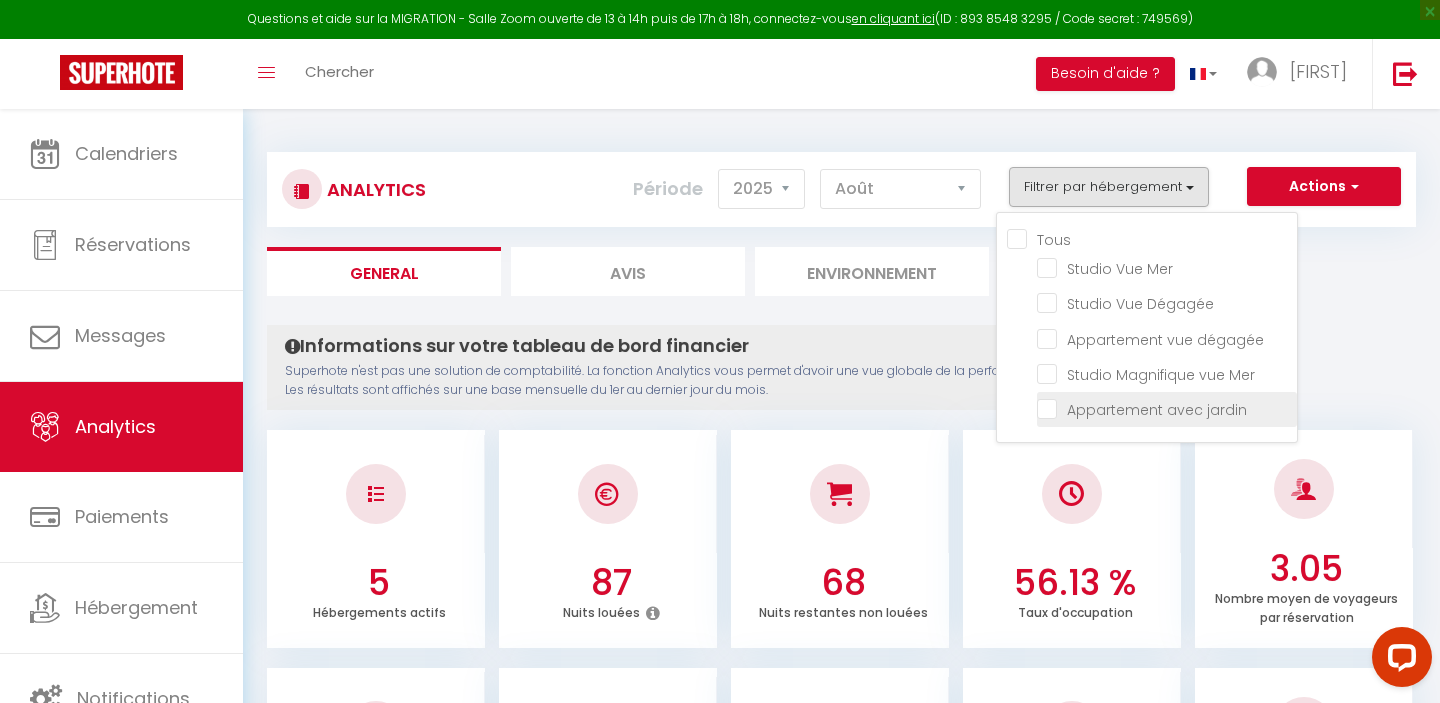 click at bounding box center [1167, 408] 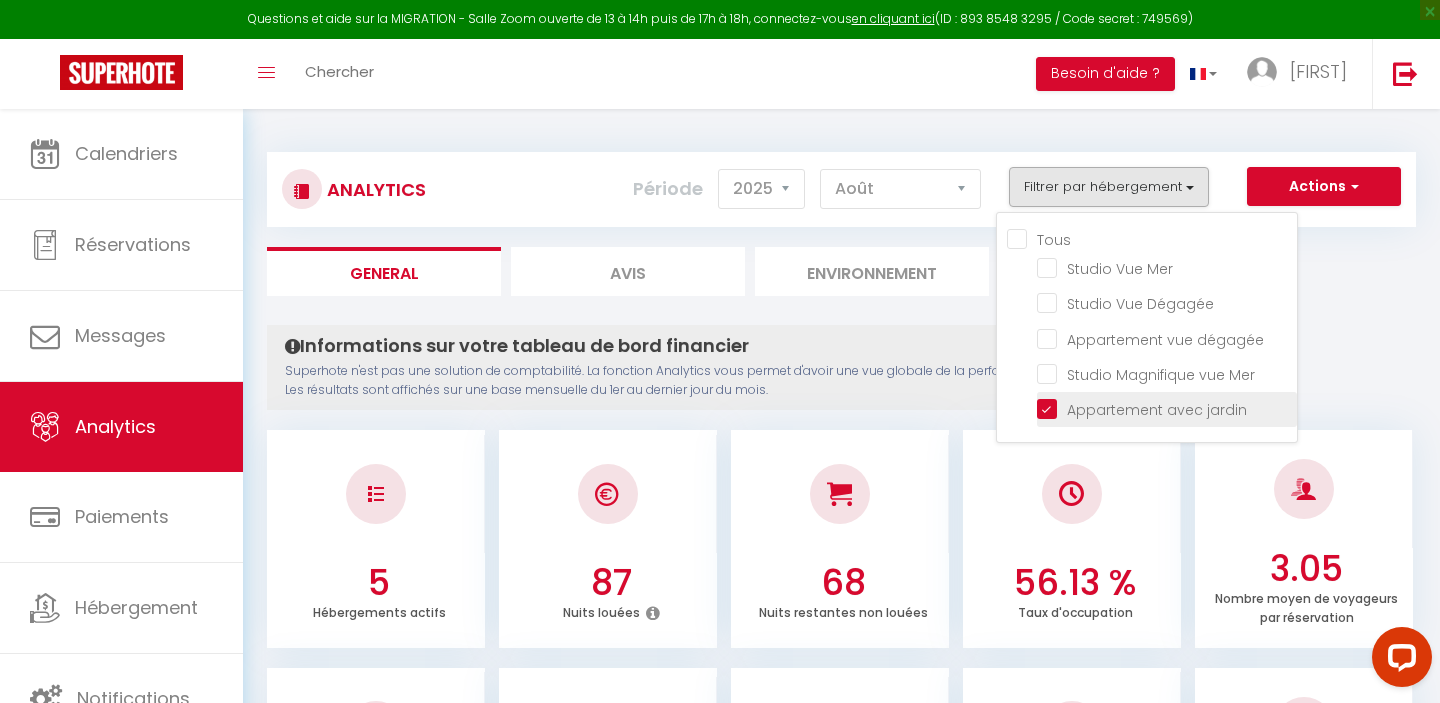 checkbox on "false" 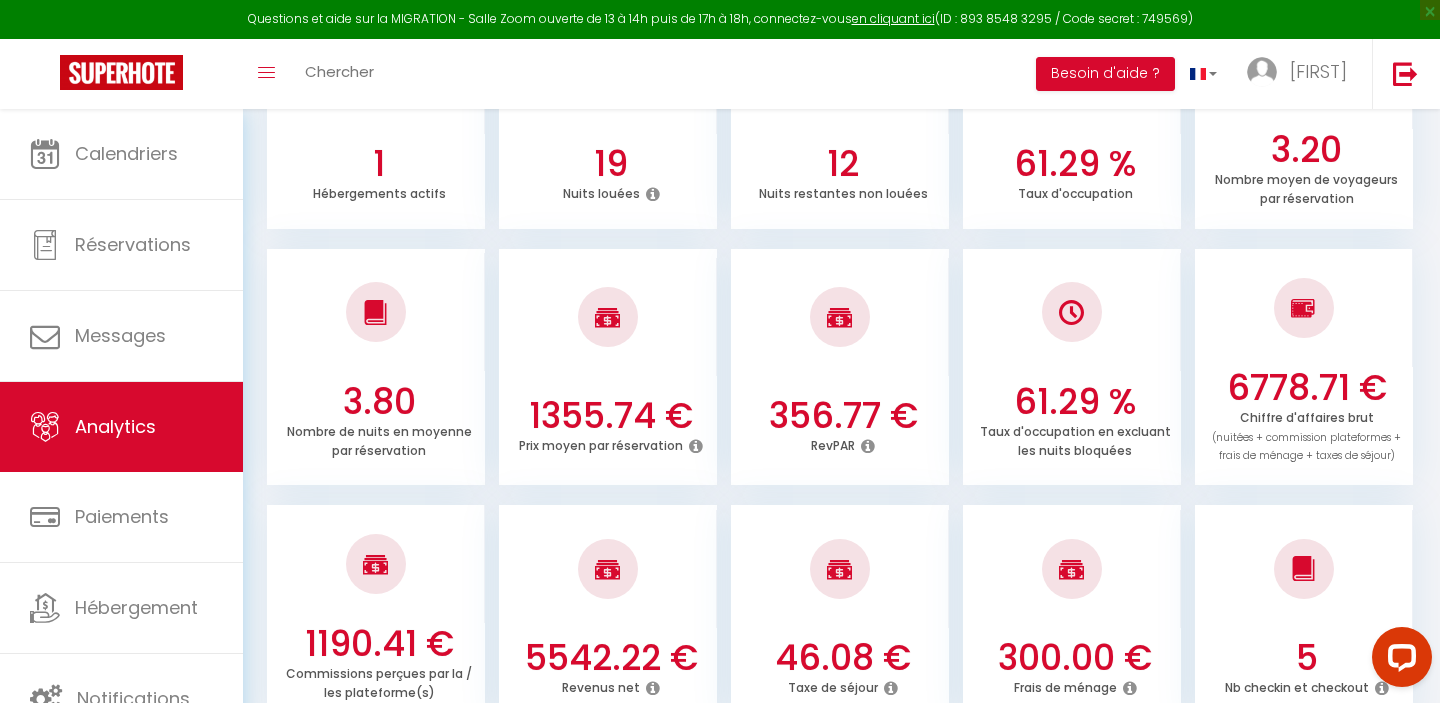 scroll, scrollTop: 0, scrollLeft: 0, axis: both 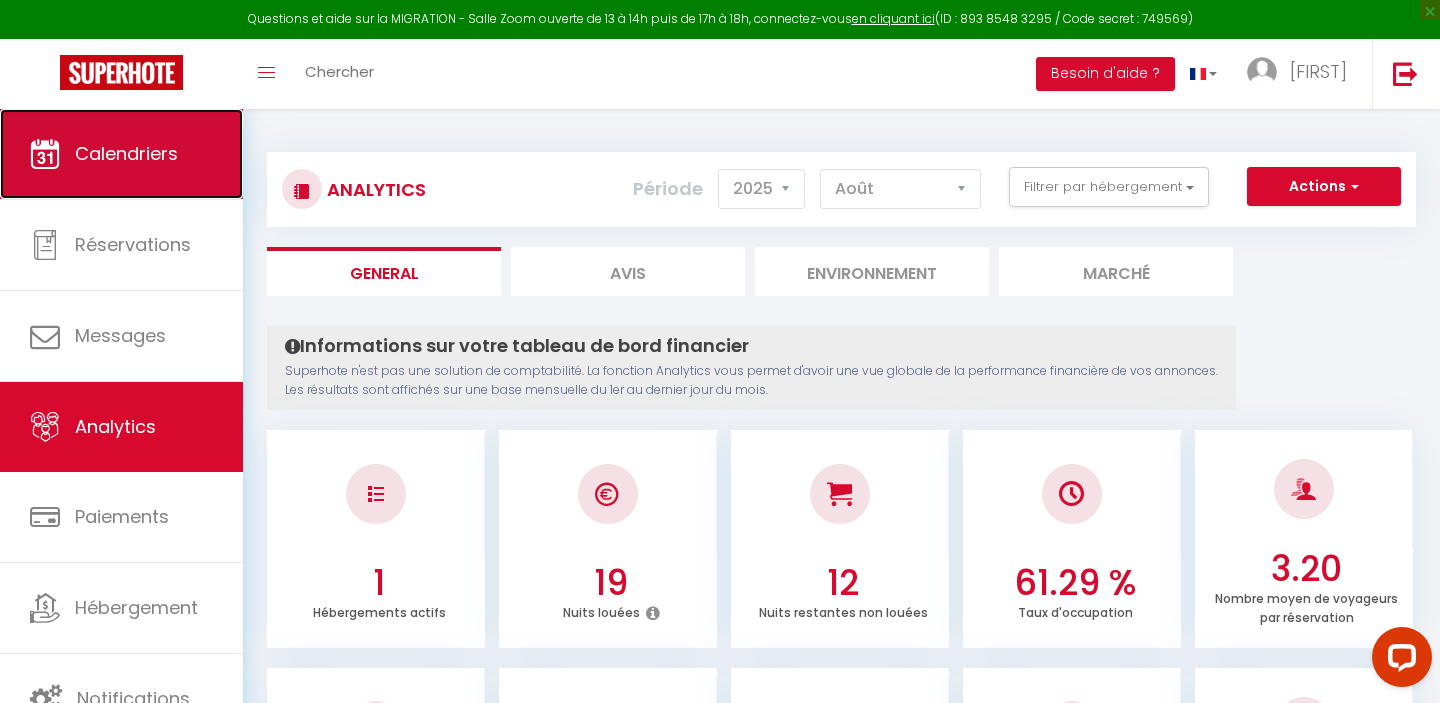 click on "Calendriers" at bounding box center (126, 153) 